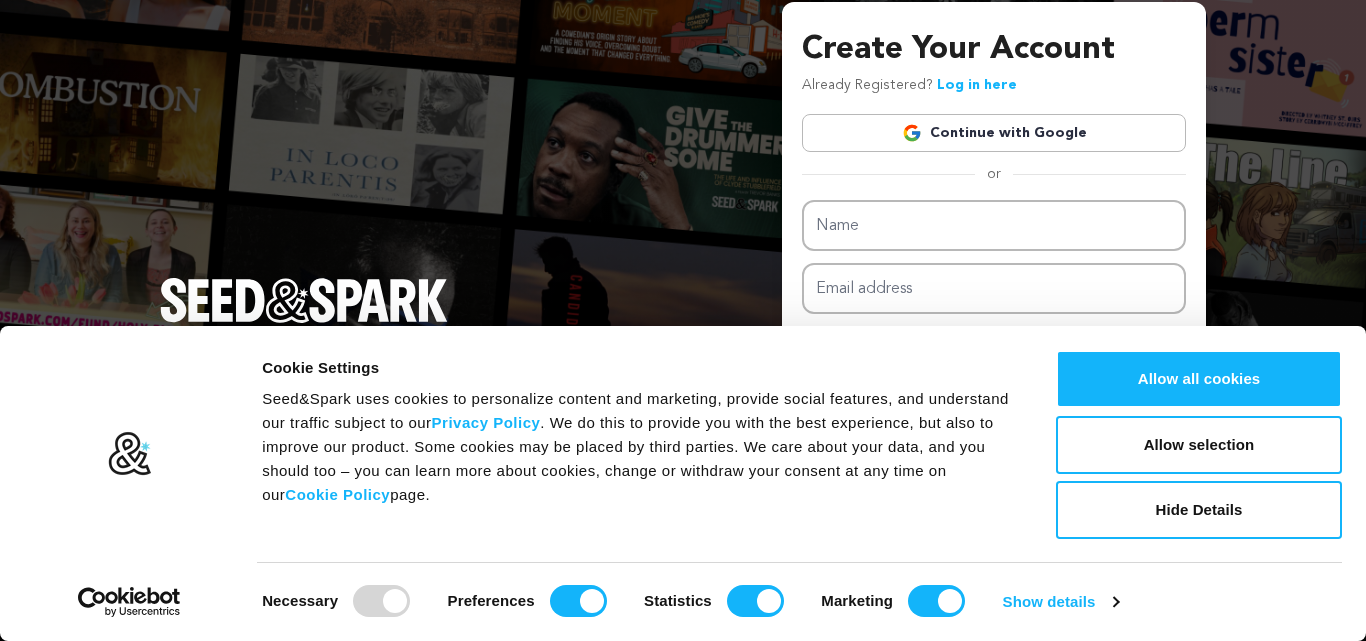 scroll, scrollTop: 0, scrollLeft: 0, axis: both 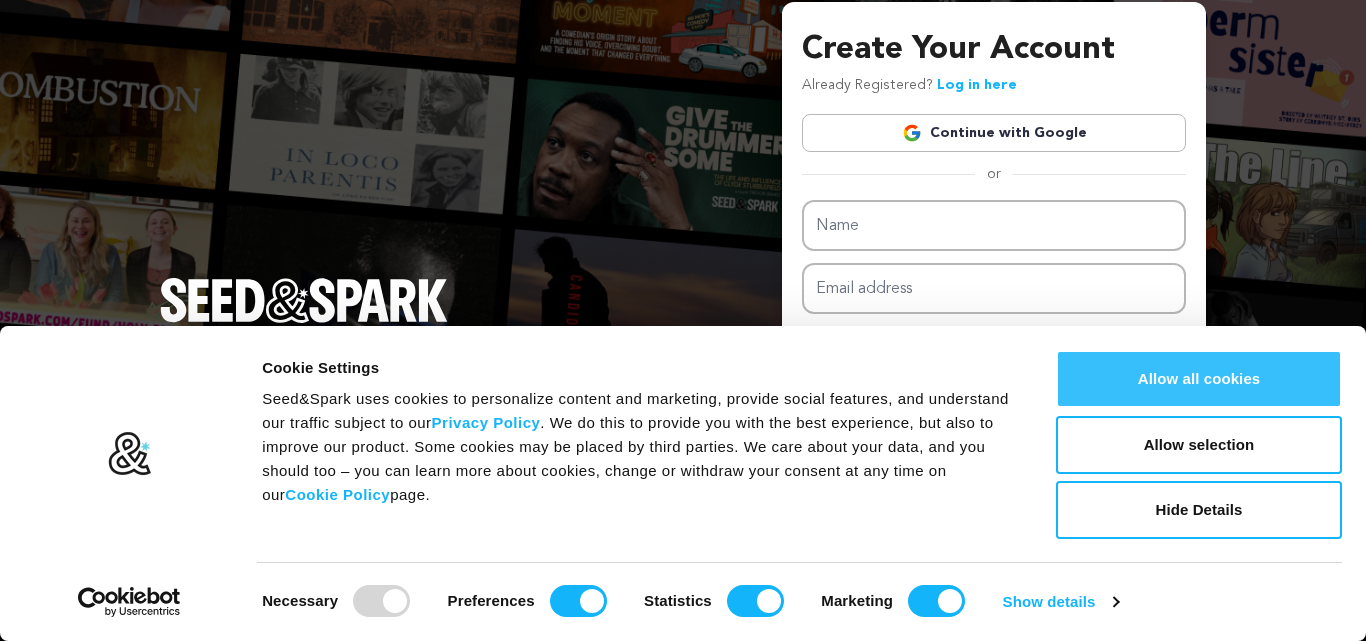 click on "Allow all cookies" at bounding box center (1199, 379) 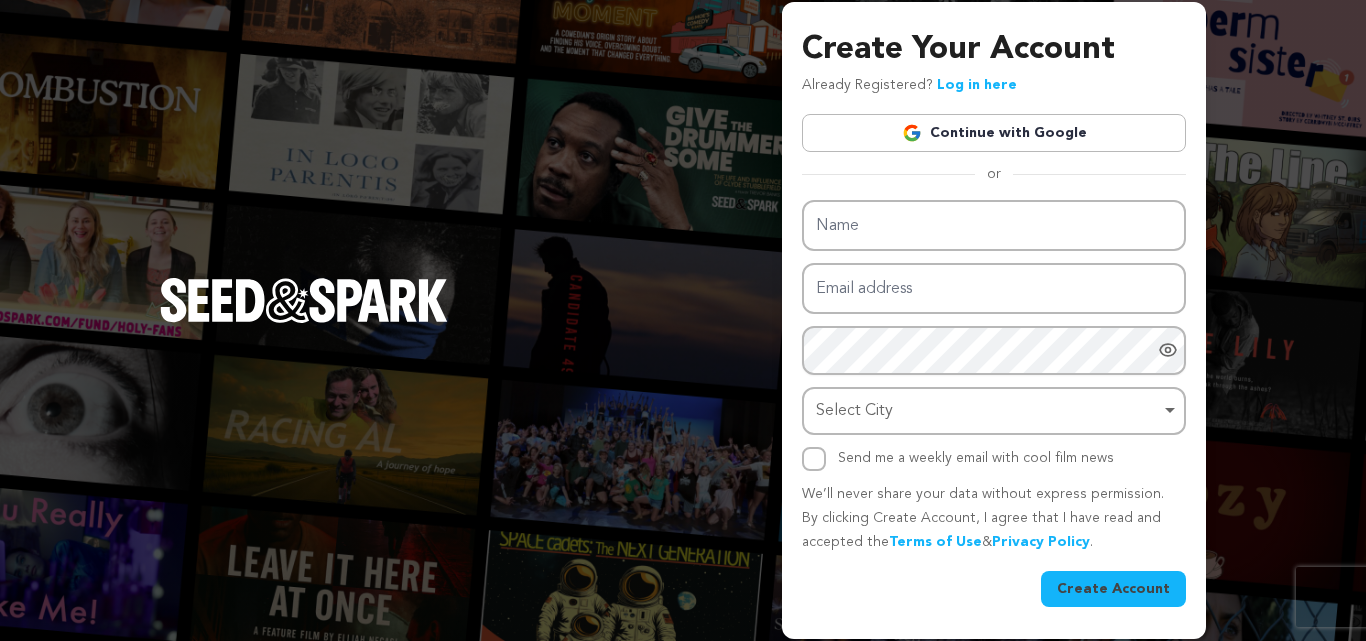 click on "Continue with Google" at bounding box center [994, 133] 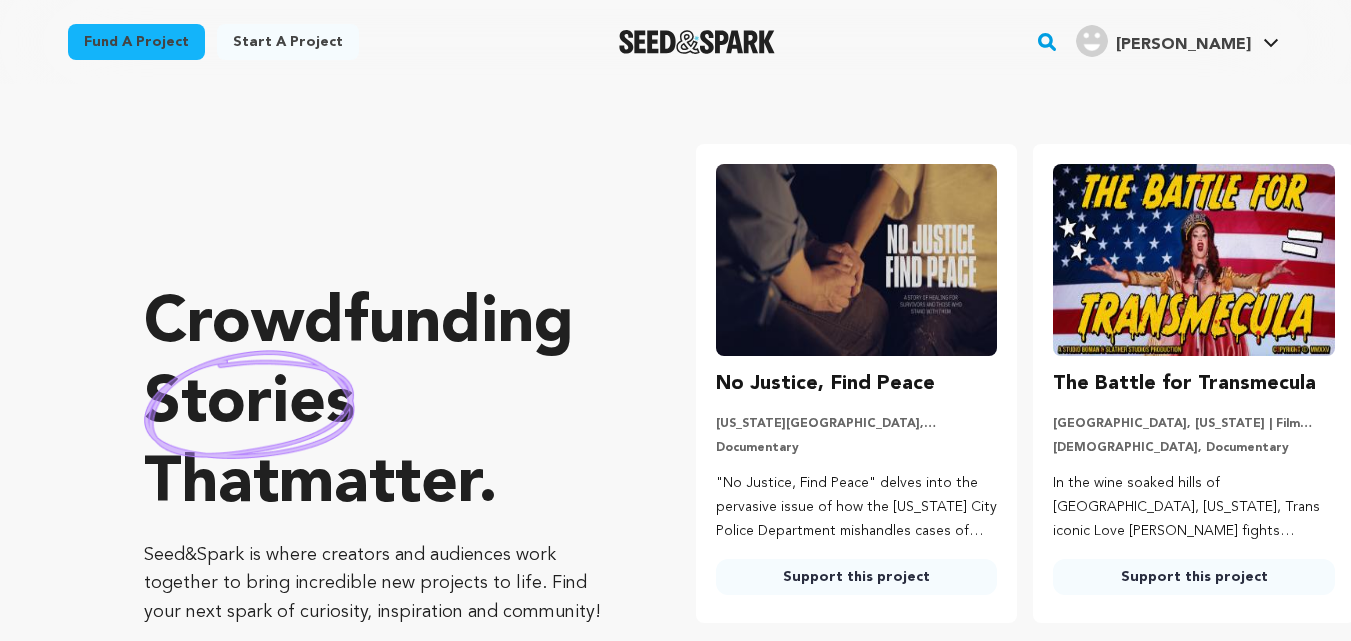 scroll, scrollTop: 0, scrollLeft: 0, axis: both 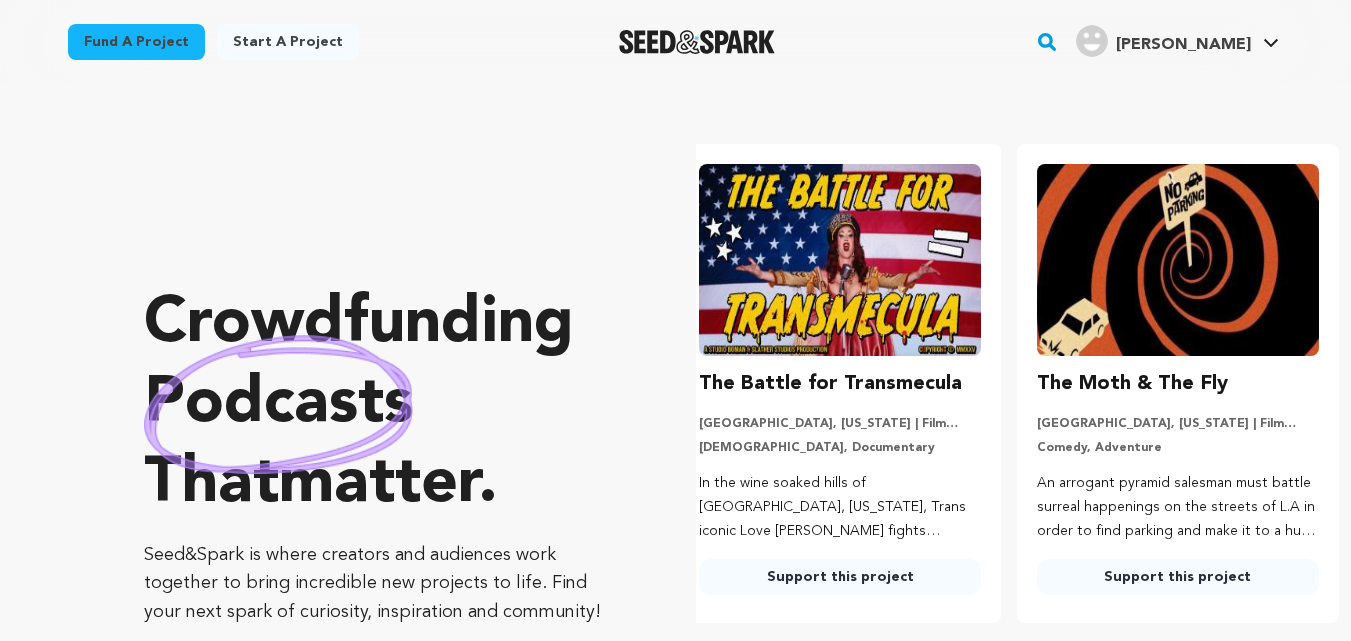 click on "Fund a project" at bounding box center (136, 42) 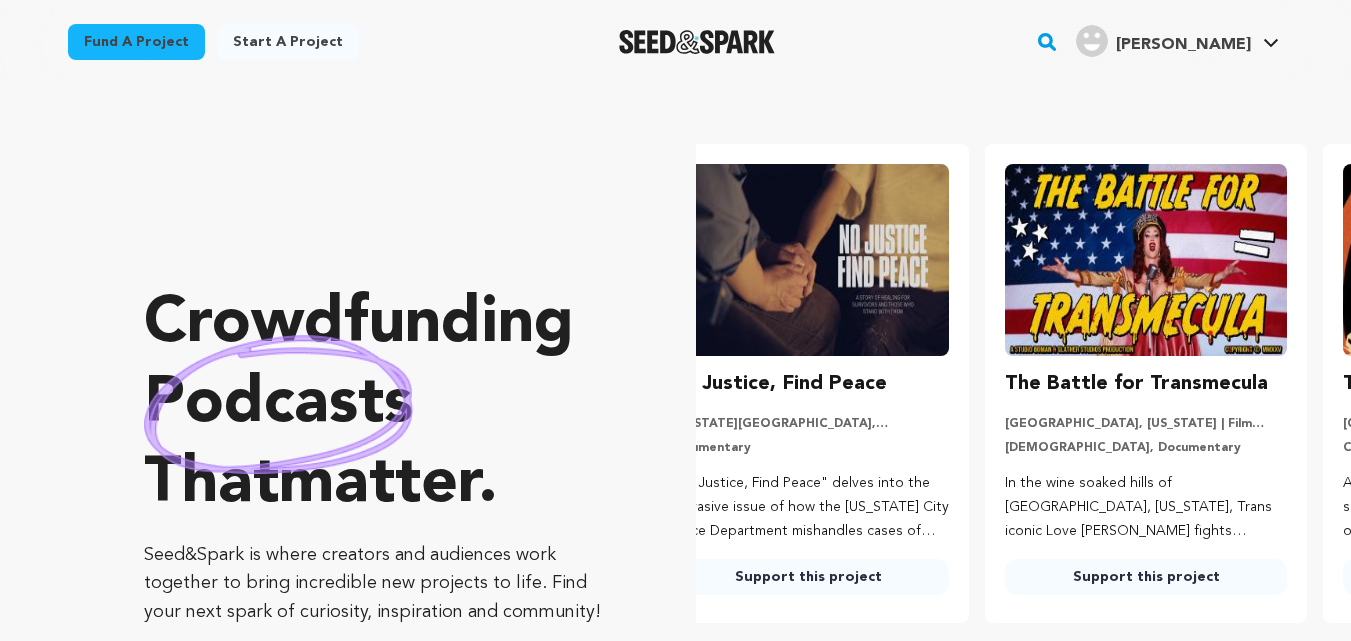 scroll, scrollTop: 0, scrollLeft: 0, axis: both 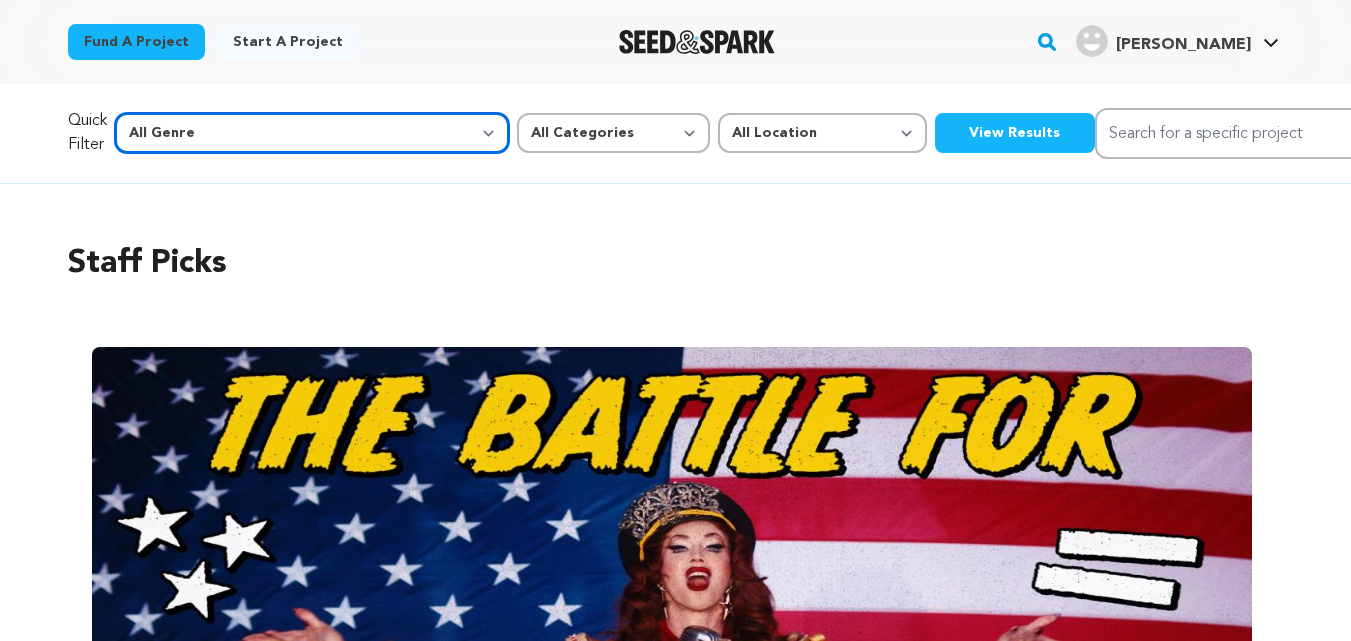 click on "All Genre
Action
Adventure
Afrobeat
Alternative
Ambient
Animation
Bebop
Big Band
Biography
Bluegrass
Blues
Classical
Comedy
Country
Crime
Disco
Documentary
Drama
Dubstep
Electronic/Dance
Emo
Experimental
Family
Fantasy
Film-Noir
Film-related Business
Filmmaker Resource
Folk
Foreign Film
Funk
Game-Show
Garage Grime" at bounding box center [312, 133] 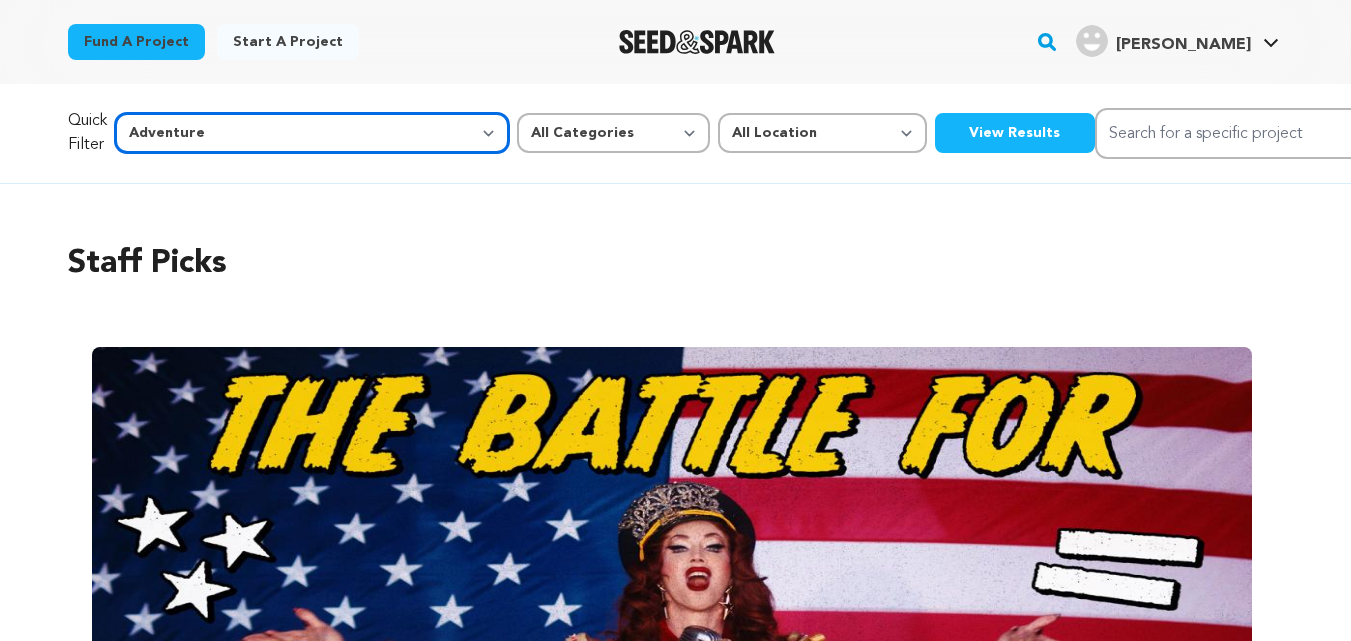 click on "All Genre
Action
Adventure
Afrobeat
Alternative
Ambient
Animation
Bebop
Big Band
Biography
Bluegrass
Blues
Classical
Comedy
Country
Crime
Disco
Documentary
Drama
Dubstep
Electronic/Dance
Emo
Experimental
Family
Fantasy
Film-Noir
Film-related Business
Filmmaker Resource
Folk
Foreign Film
Funk
Game-Show
Garage Grime" at bounding box center (312, 133) 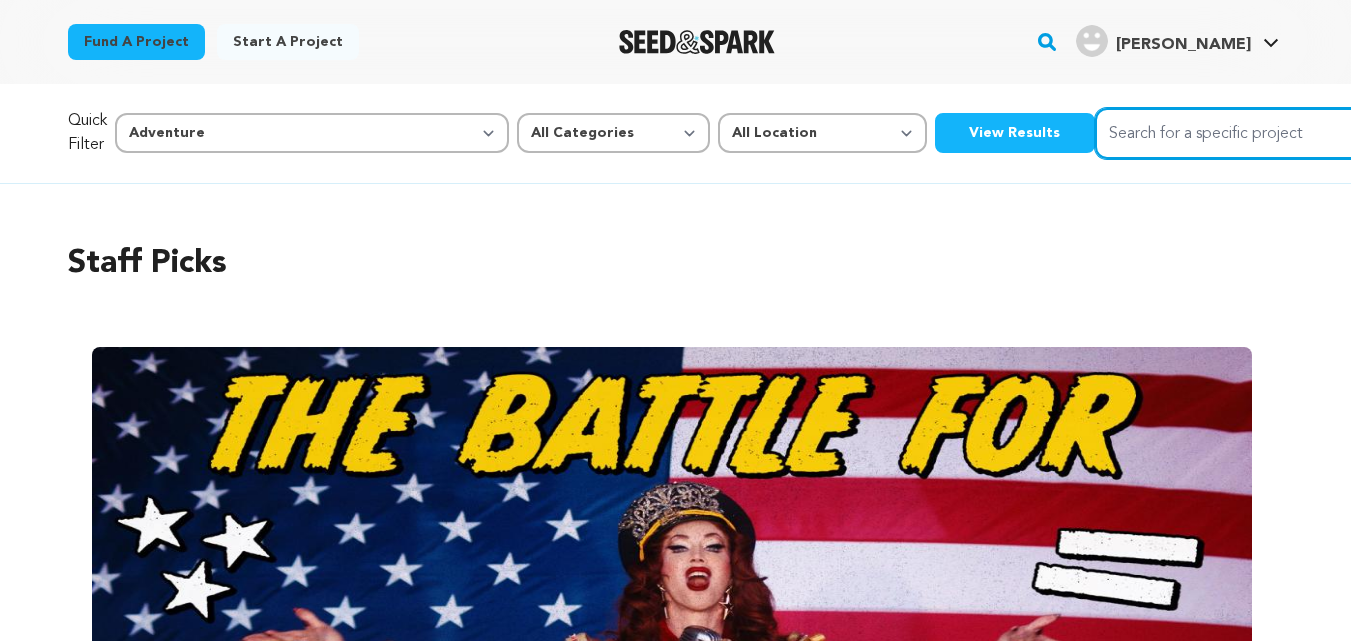 click on "Search for a specific project" at bounding box center [1245, 133] 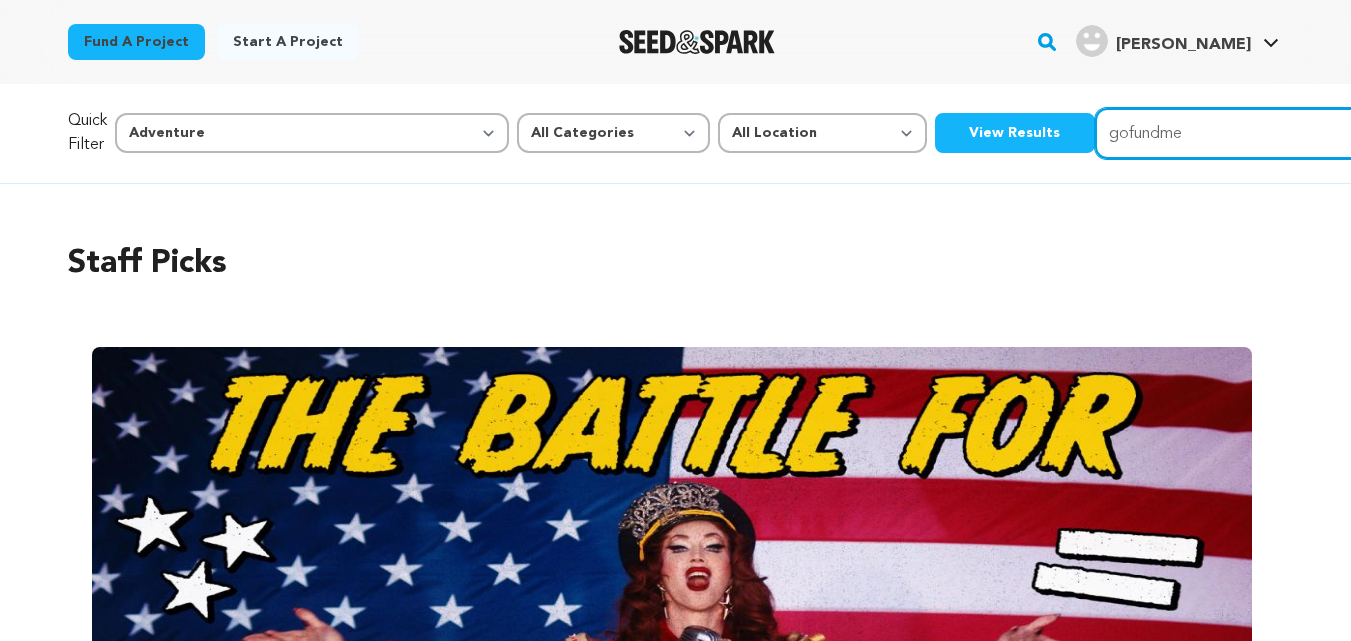 type on "gofundme" 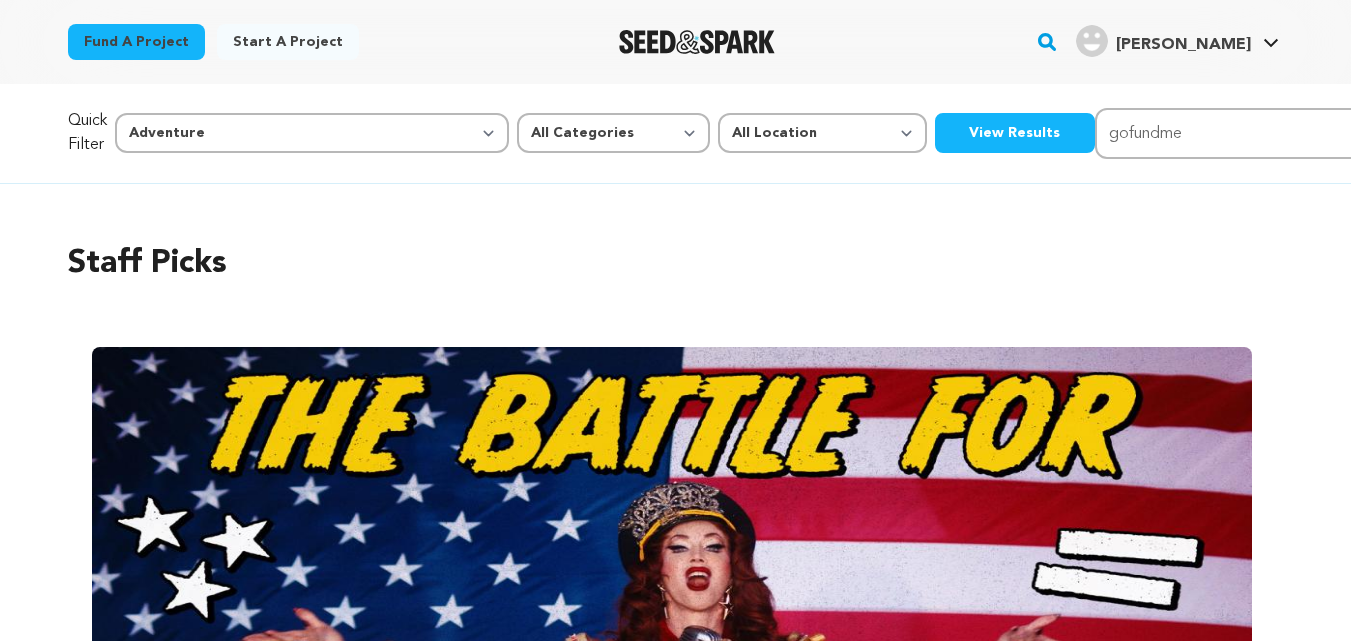 click 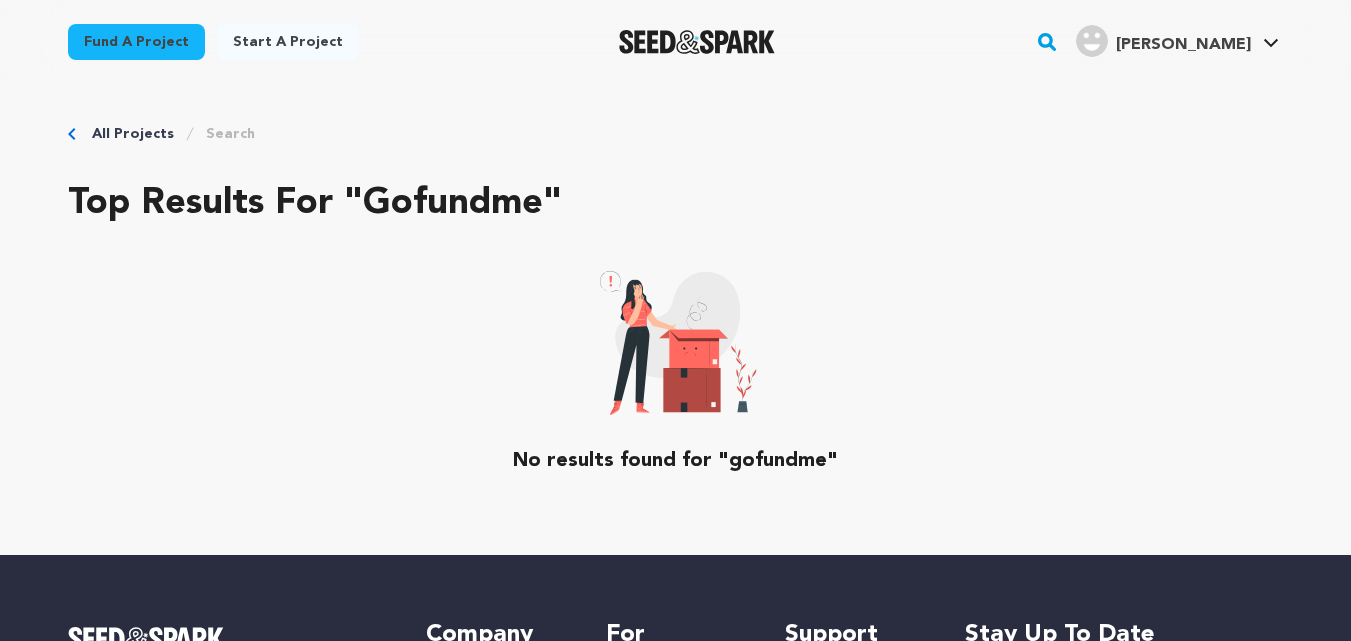 scroll, scrollTop: 0, scrollLeft: 0, axis: both 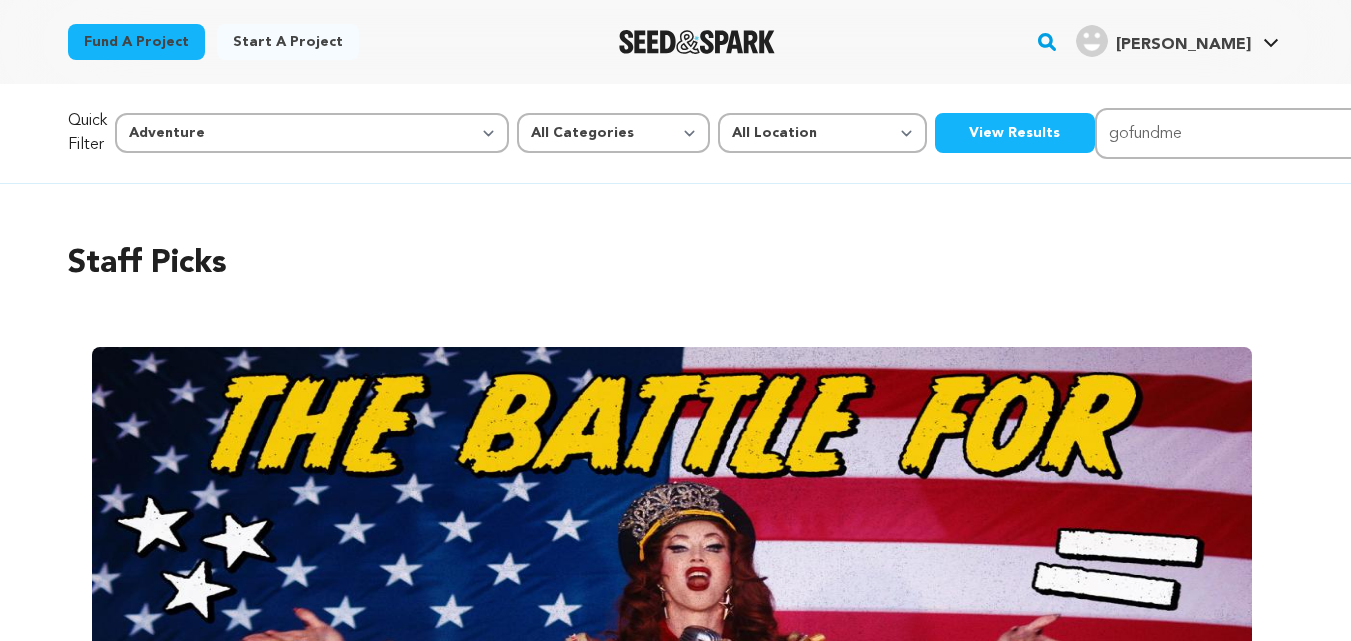 select on "2" 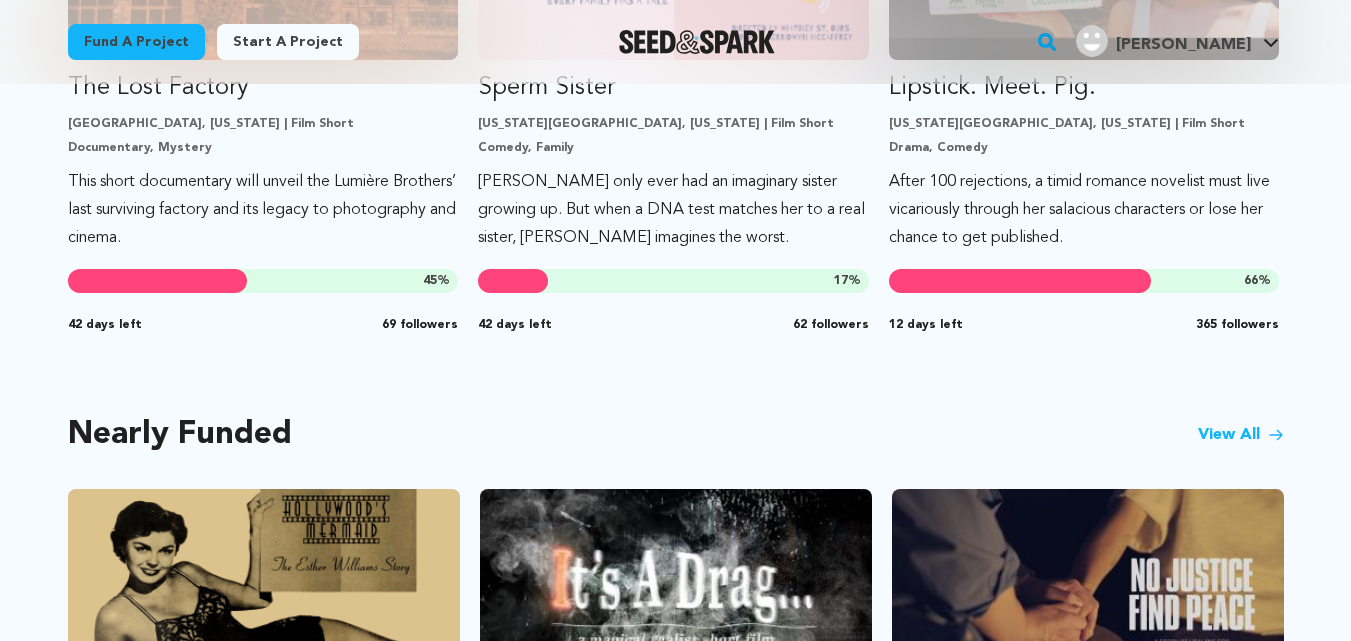 scroll, scrollTop: 1387, scrollLeft: 0, axis: vertical 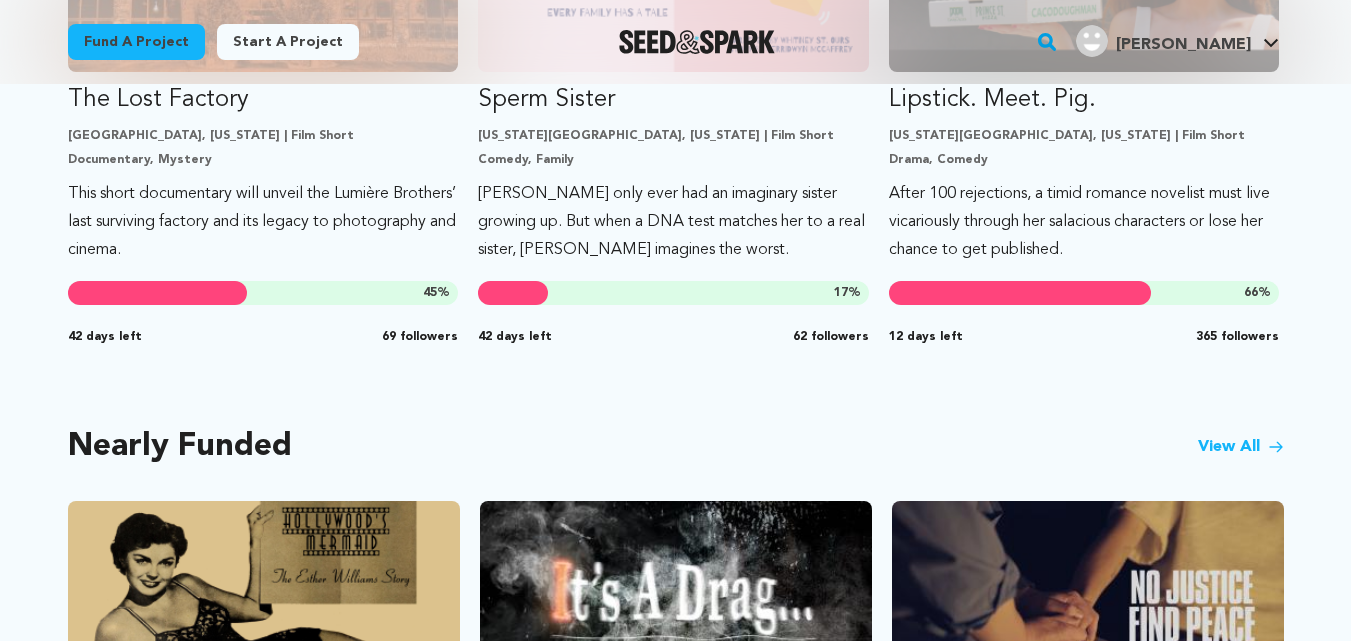 click on "View All" at bounding box center (1241, 447) 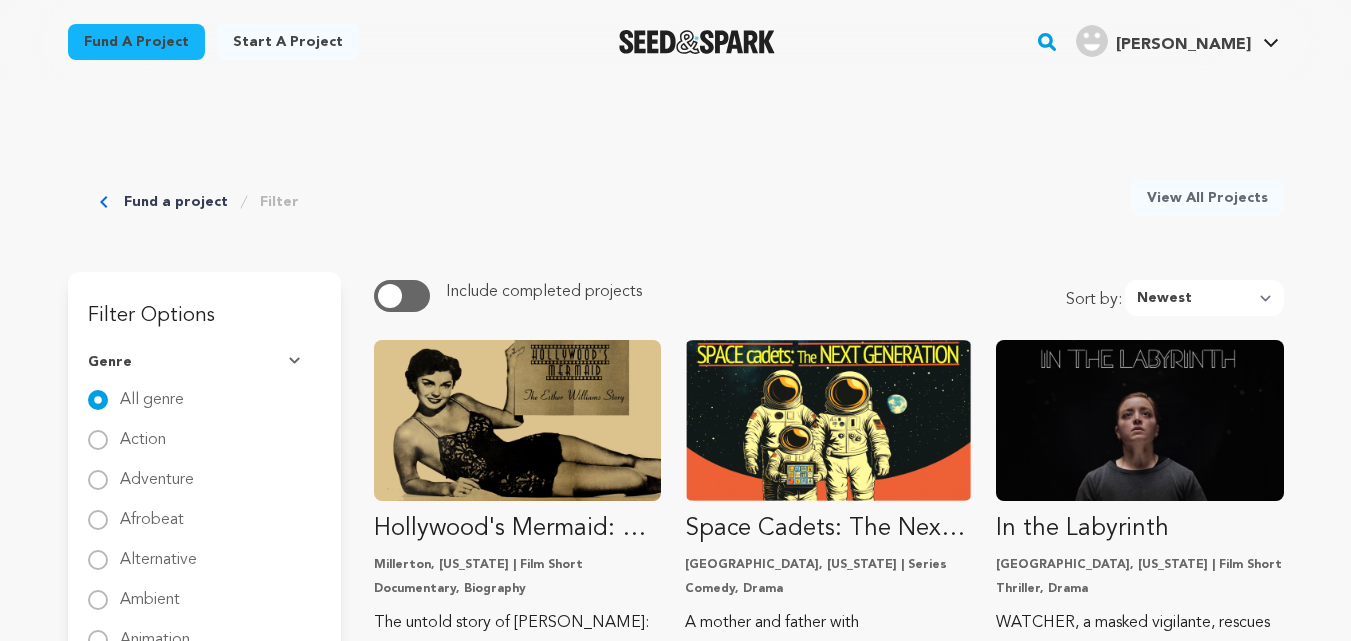scroll, scrollTop: 0, scrollLeft: 0, axis: both 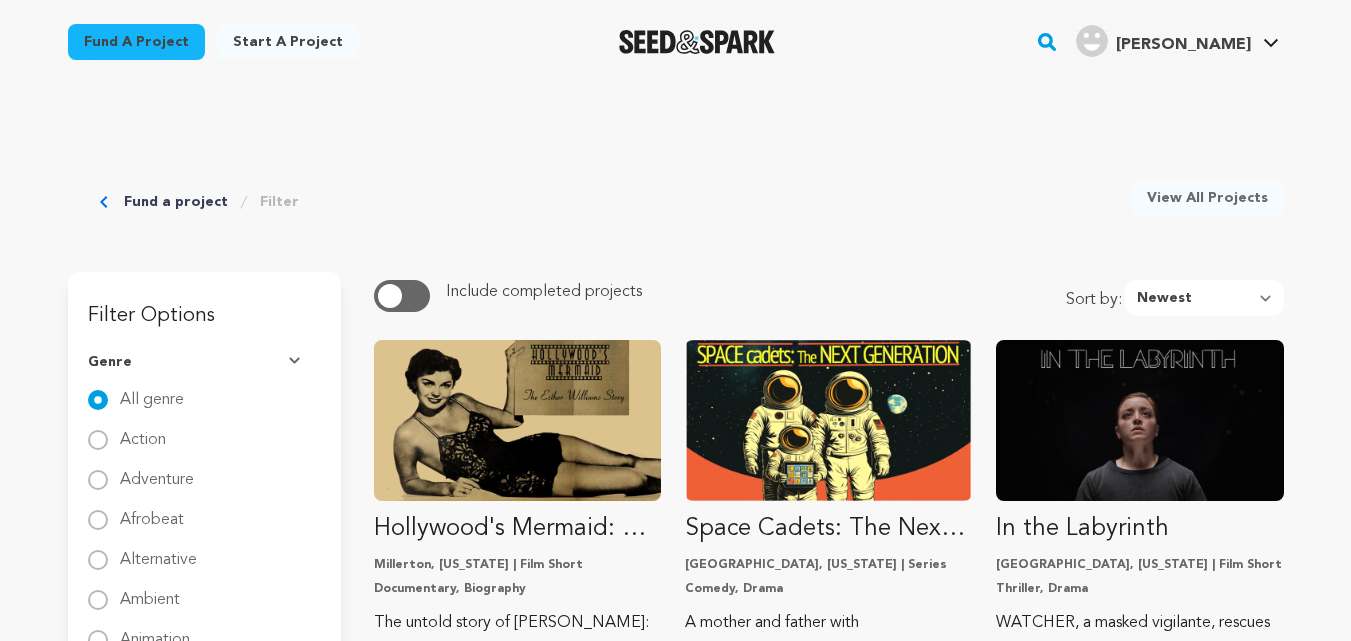 click on "Adventure" at bounding box center [157, 472] 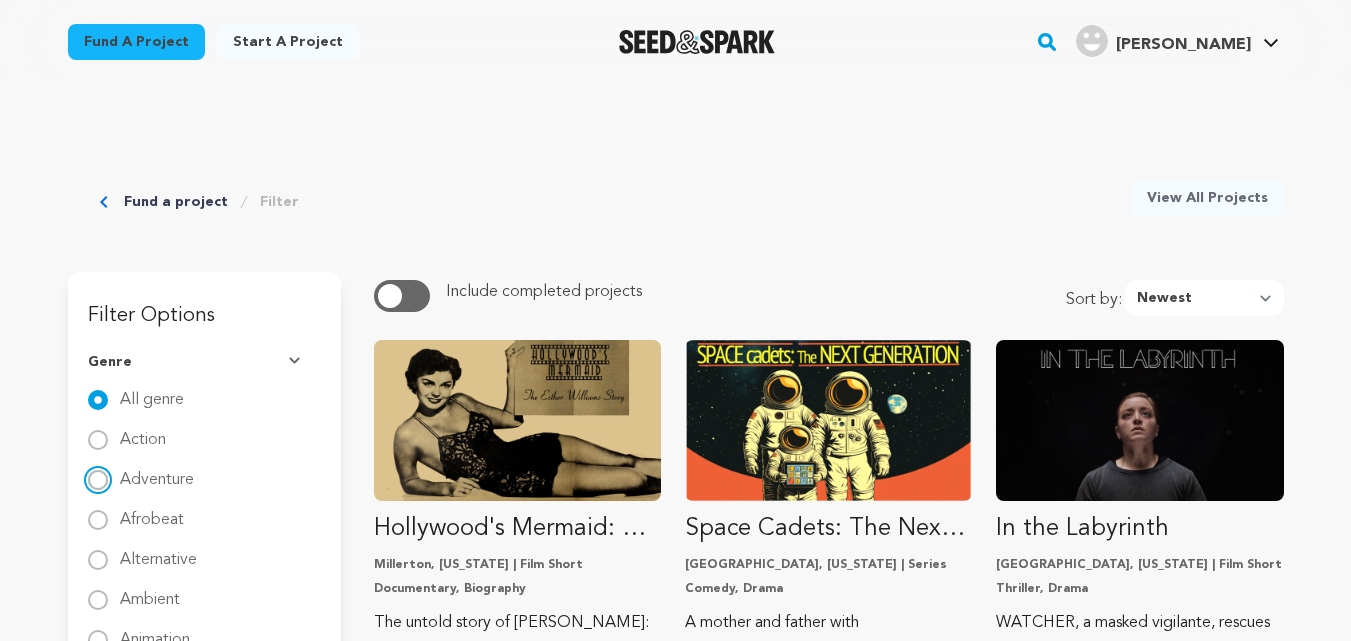 click on "Adventure" at bounding box center (98, 480) 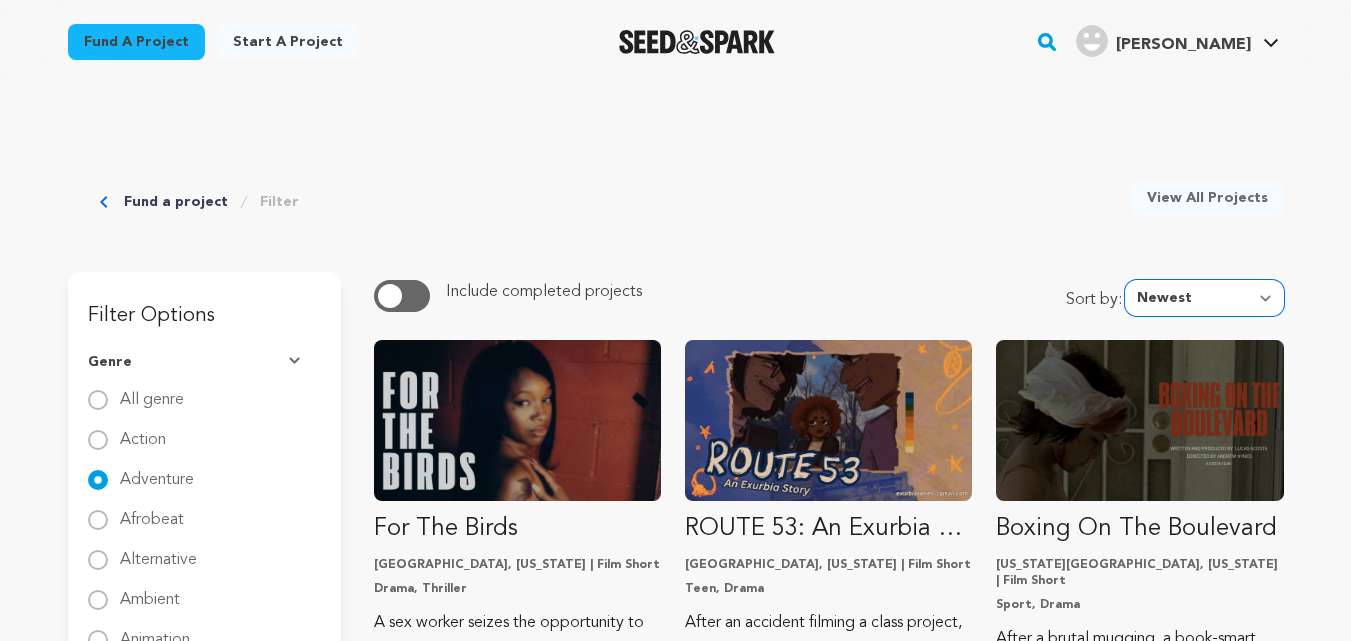 click on "Newest Most Popular Most Funded Trending Now Ending Now Amount Raised" at bounding box center (1204, 298) 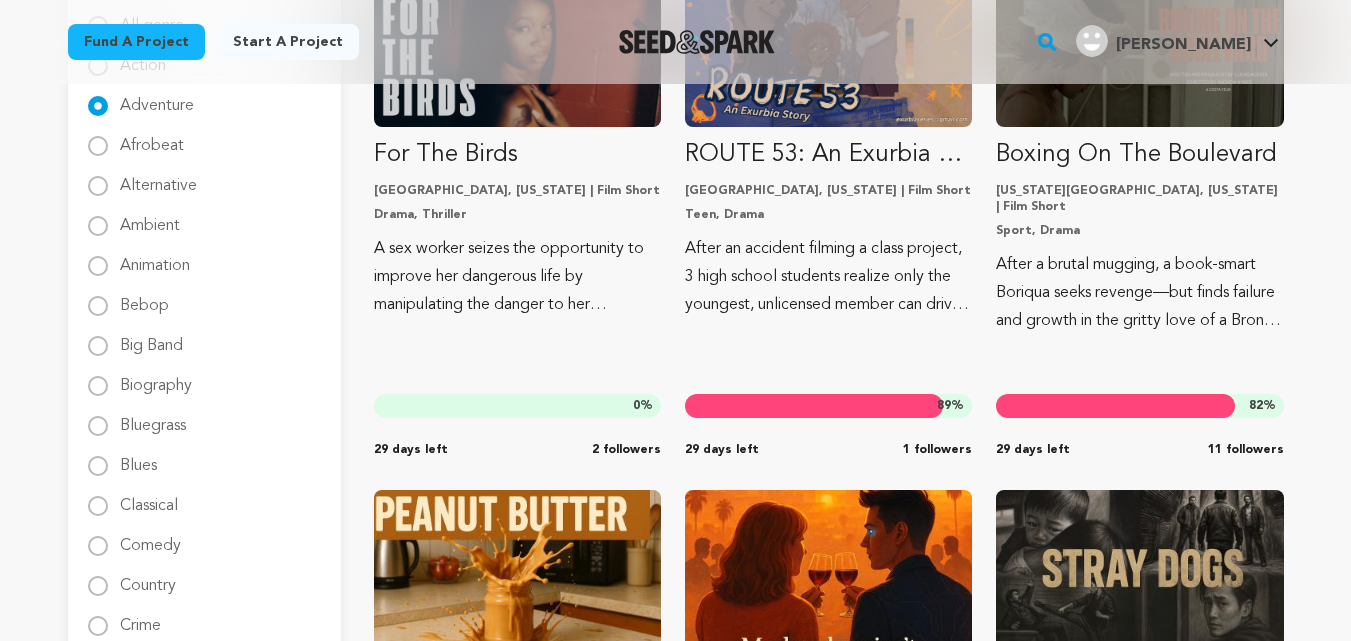 scroll, scrollTop: 366, scrollLeft: 0, axis: vertical 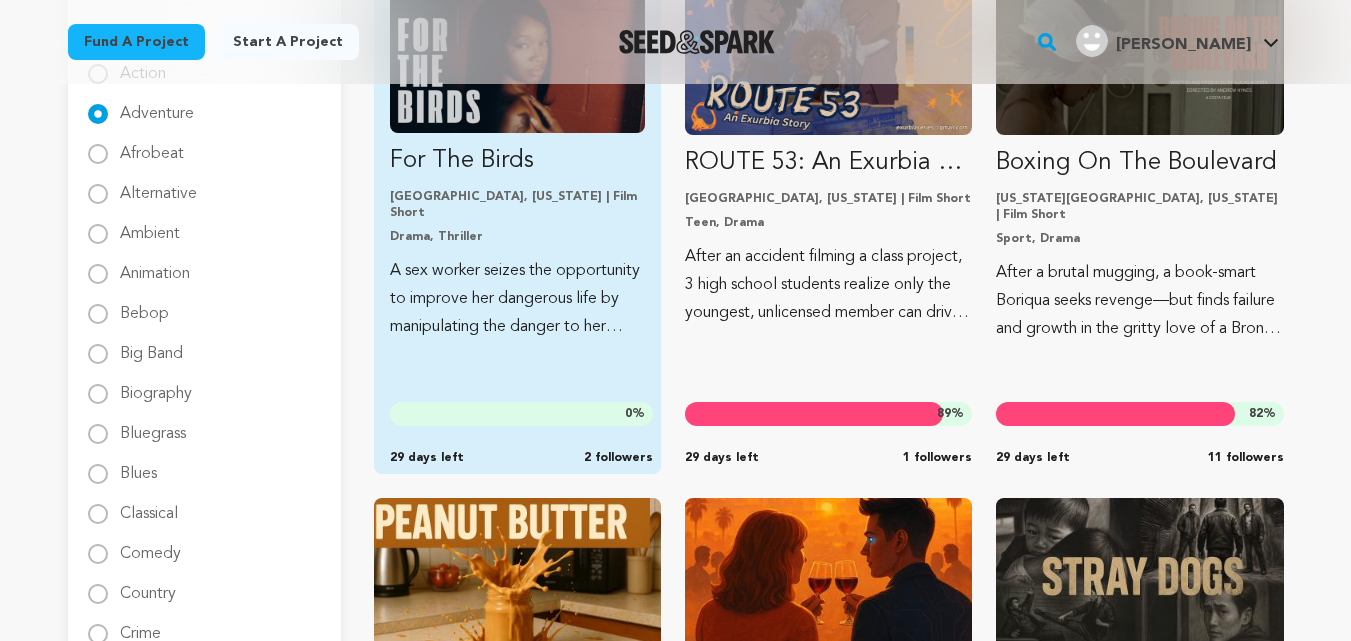 click on "For The Birds
Raleigh, North Carolina | Film Short
Drama, Thriller
A sex worker seizes the opportunity to improve her dangerous life by manipulating the danger to her advantage, one unstable man at a time.
0 %
29 days left
2 followers" at bounding box center (517, 224) 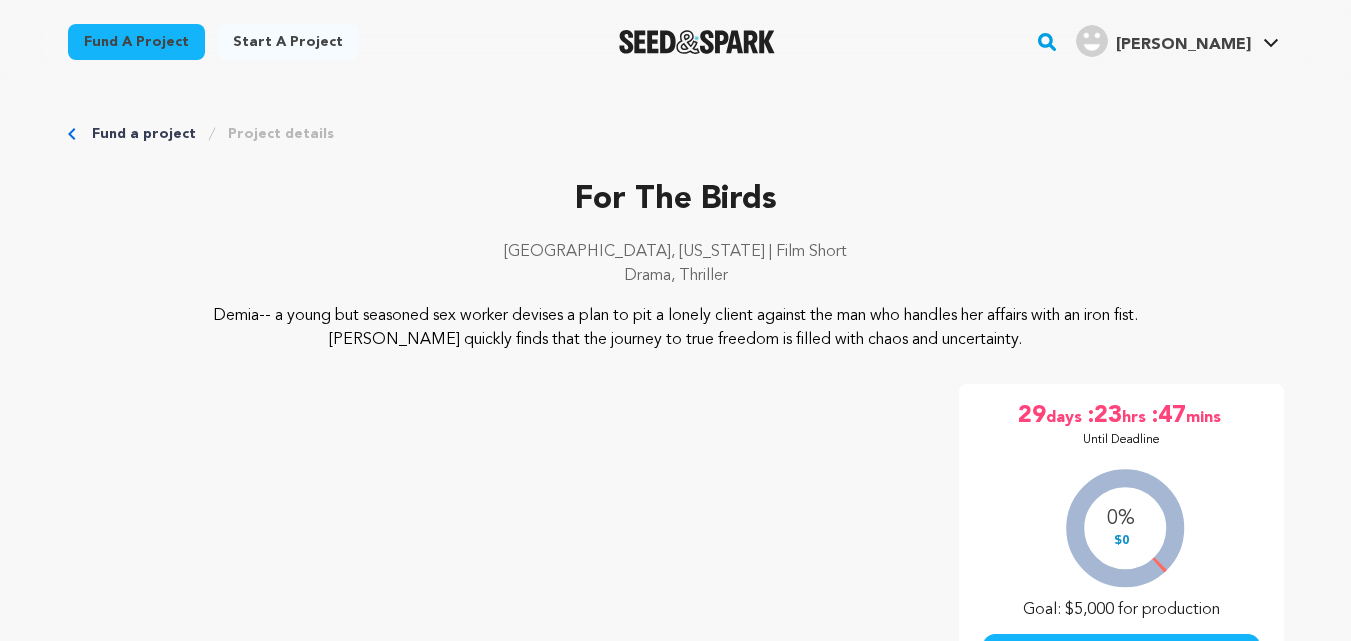 scroll, scrollTop: 0, scrollLeft: 0, axis: both 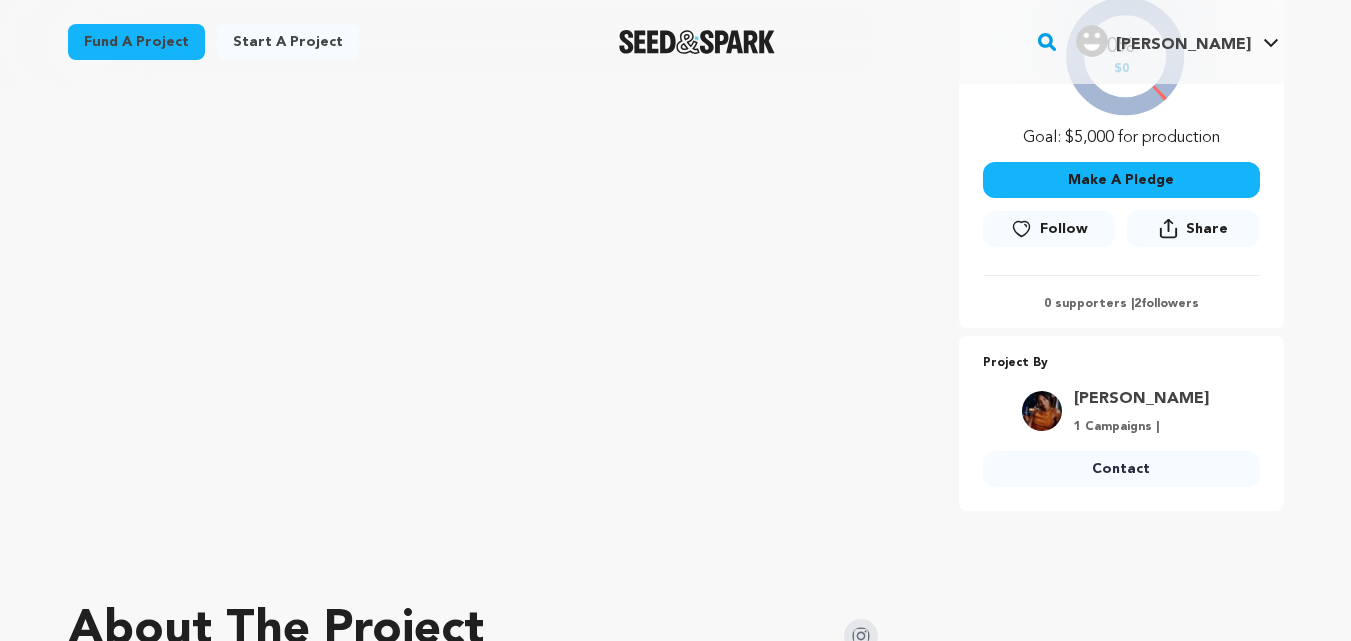click 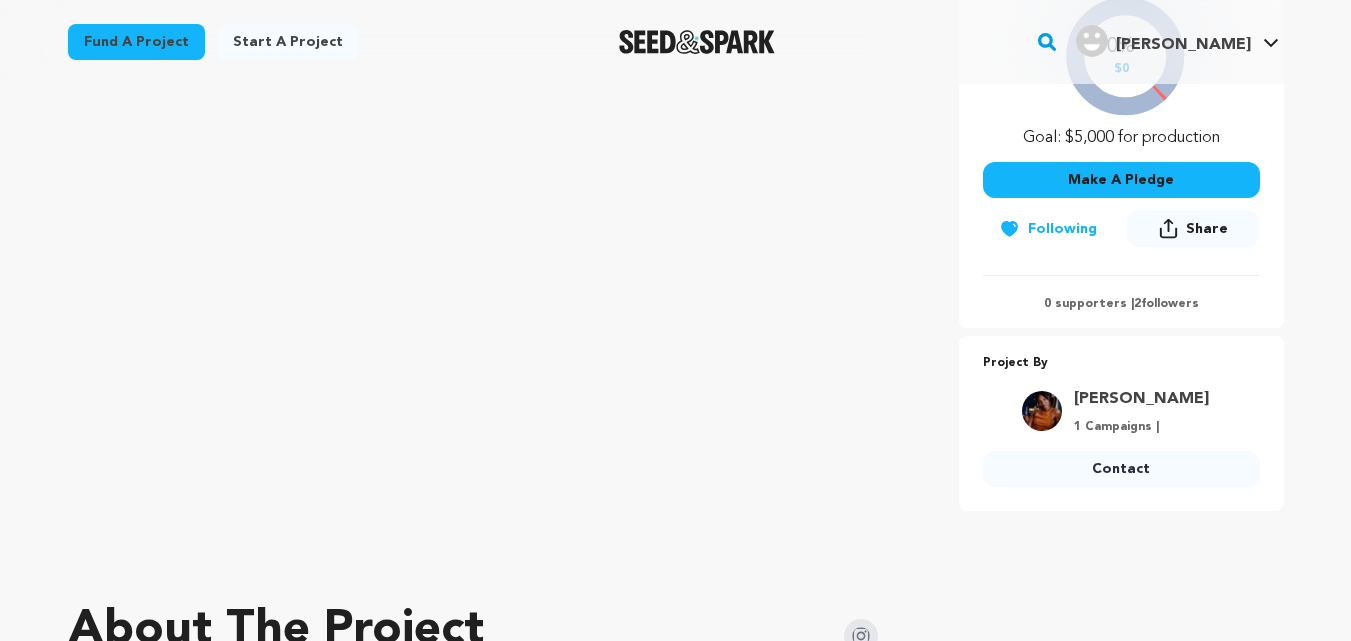 click on "Contact" at bounding box center (1121, 469) 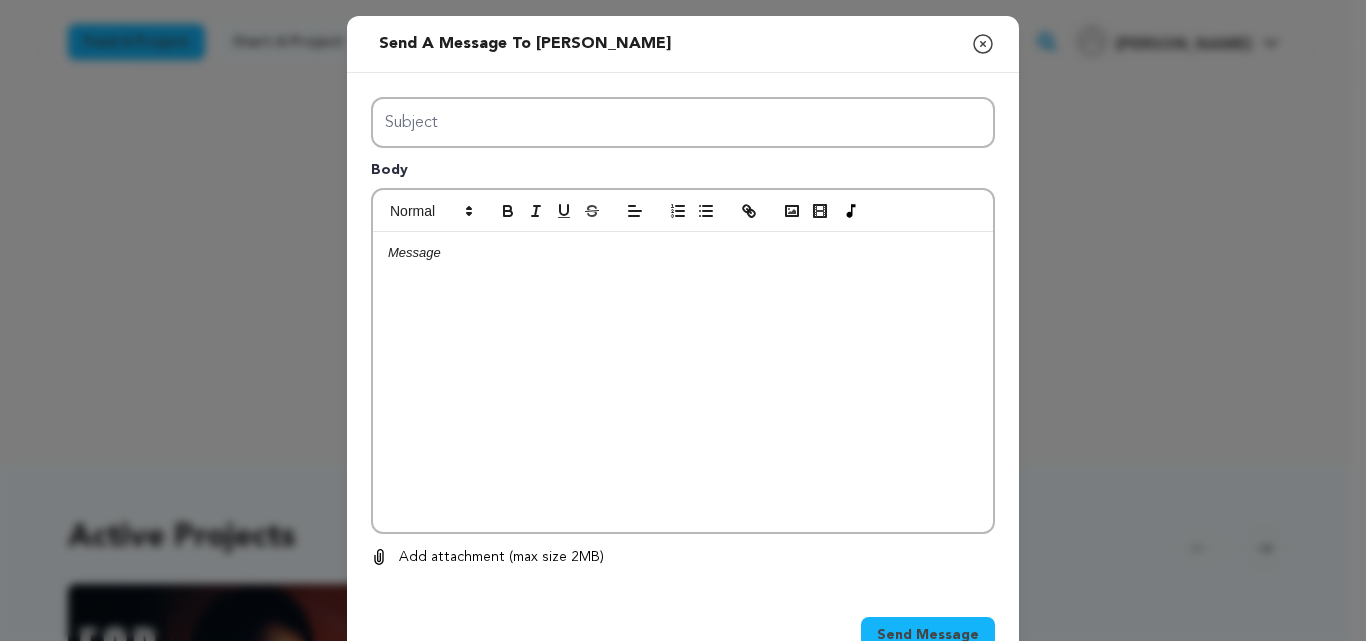 scroll, scrollTop: 0, scrollLeft: 0, axis: both 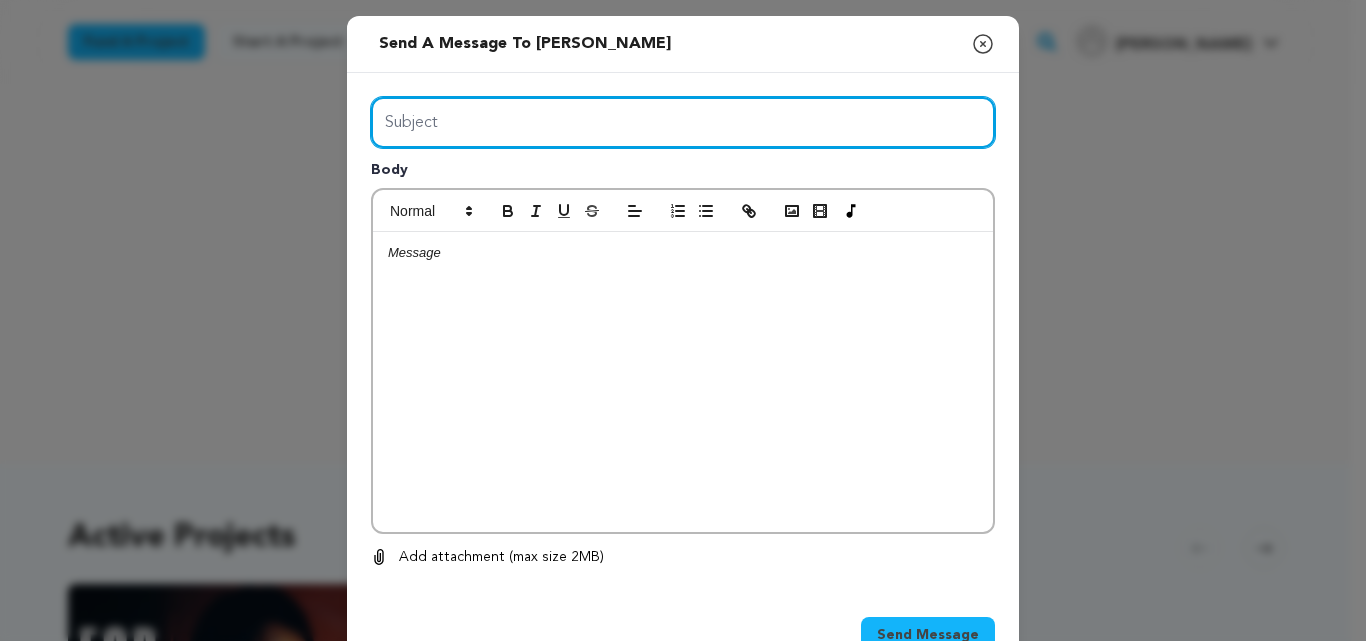 click on "Subject" at bounding box center [683, 122] 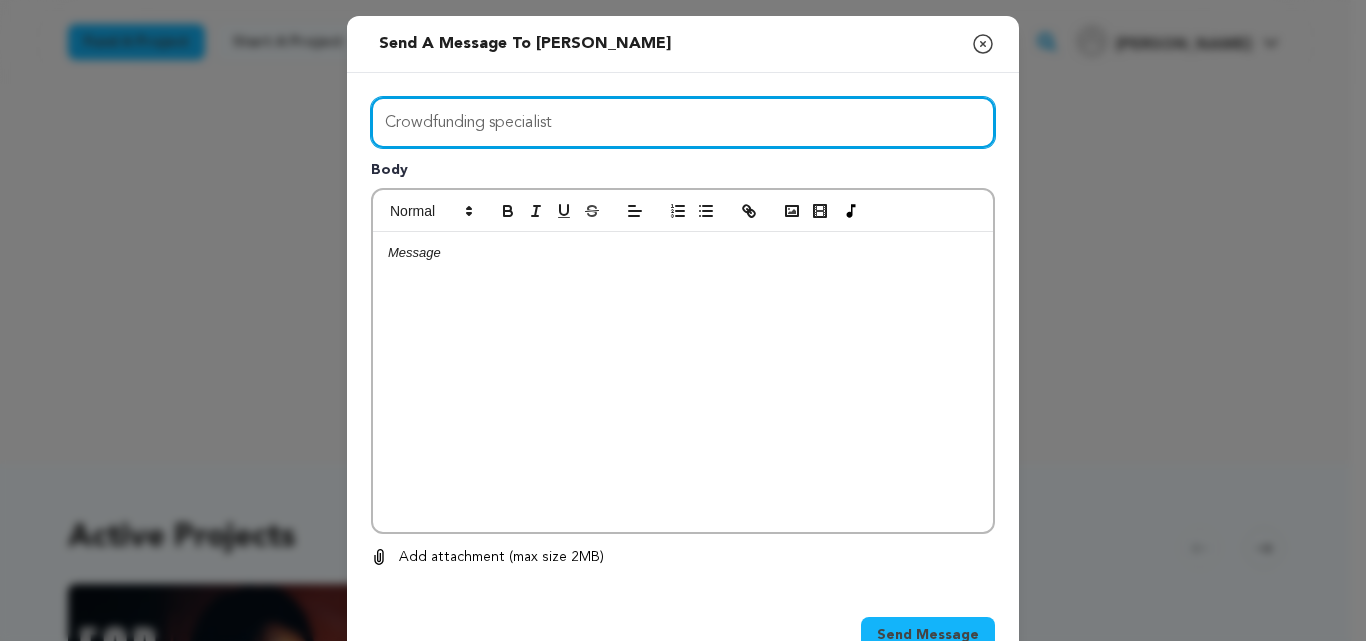 type on "Crowdfunding specialist" 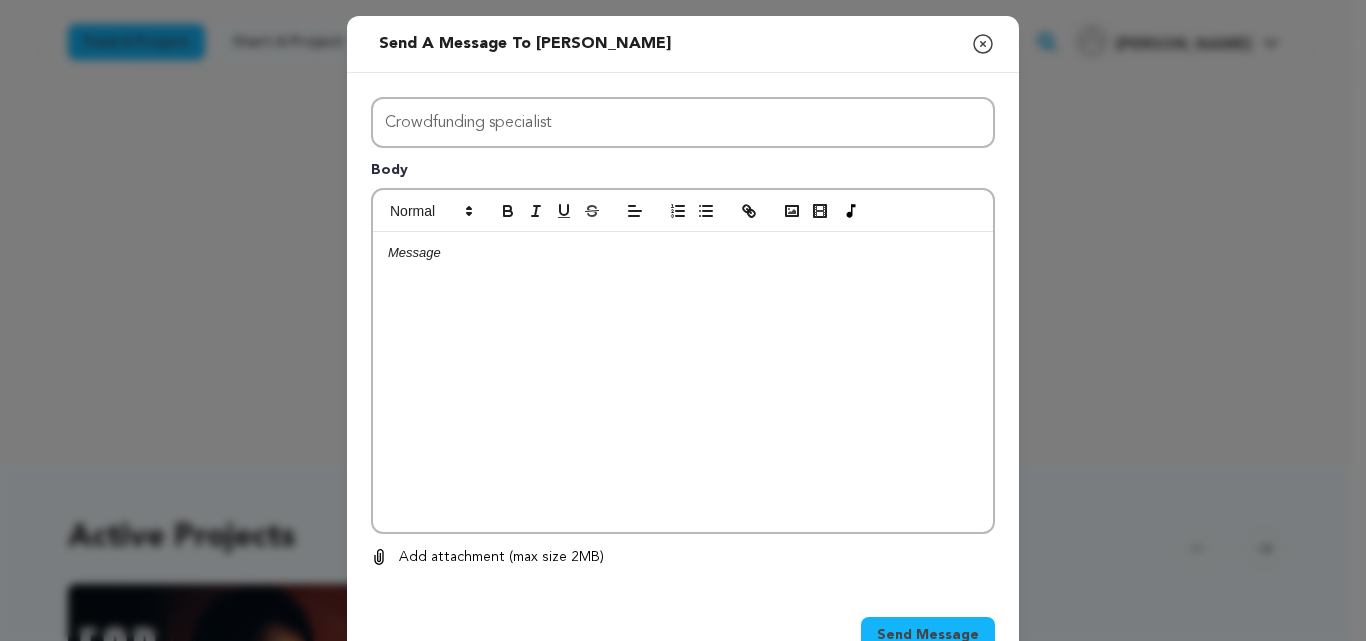 click at bounding box center (683, 382) 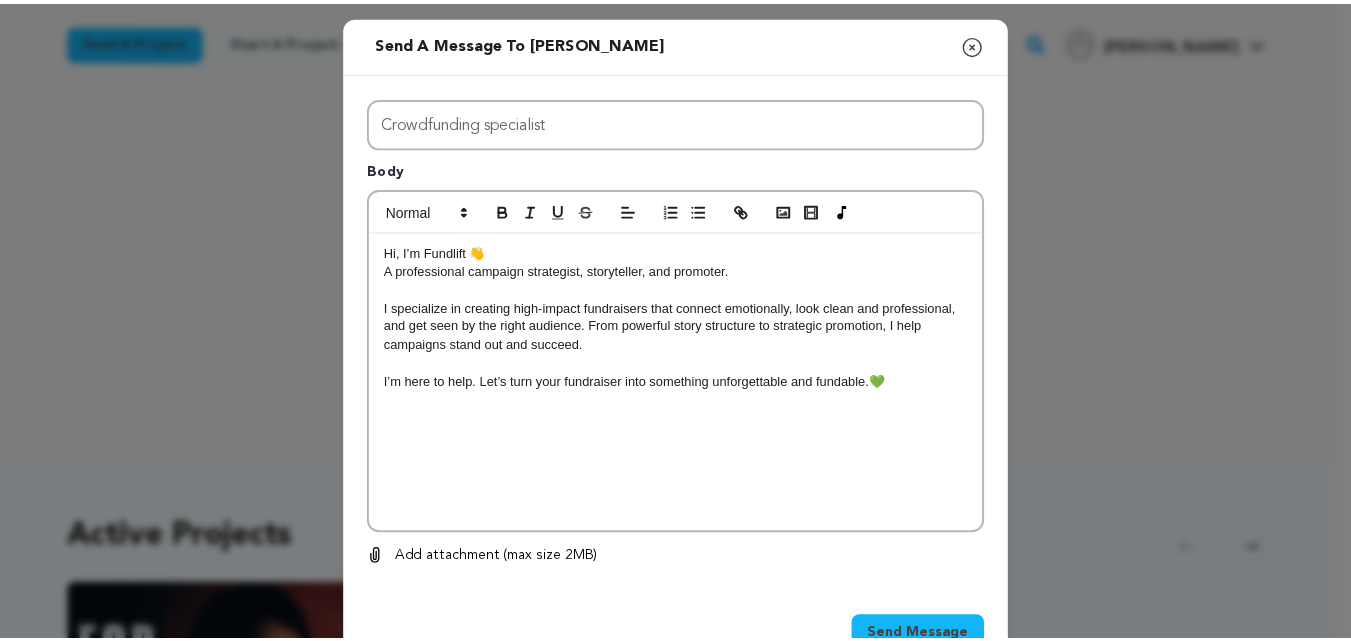 scroll, scrollTop: 0, scrollLeft: 0, axis: both 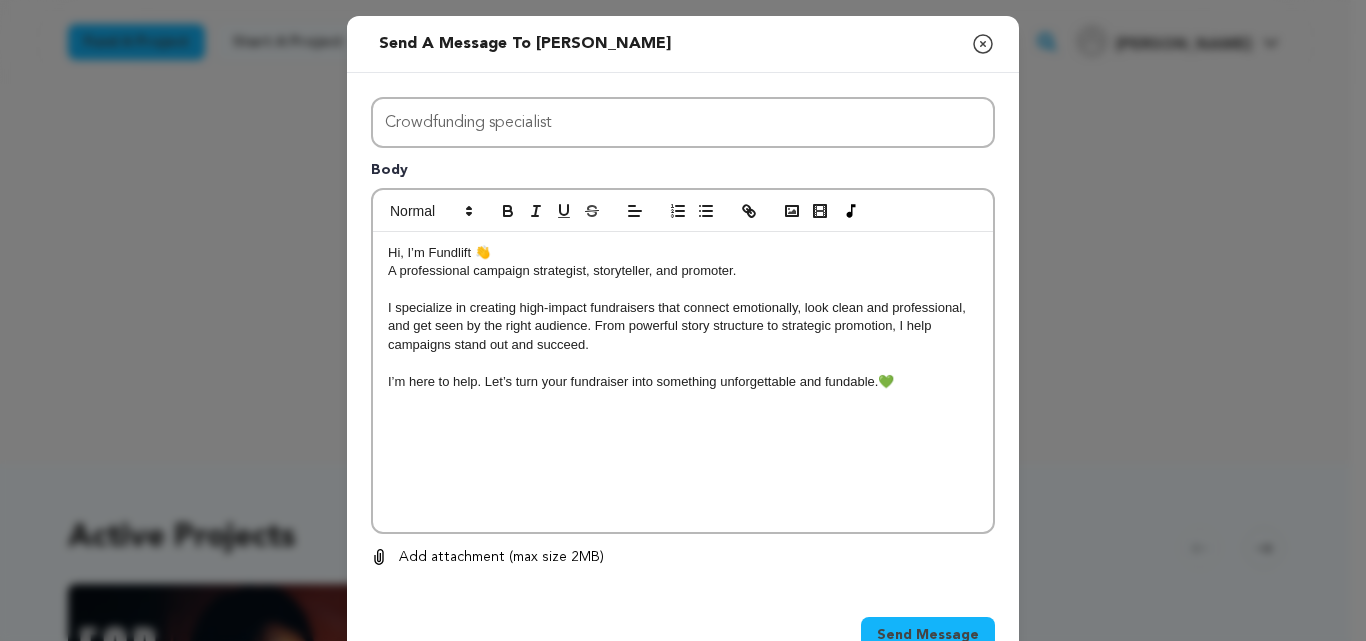click on "Send Message" at bounding box center [928, 635] 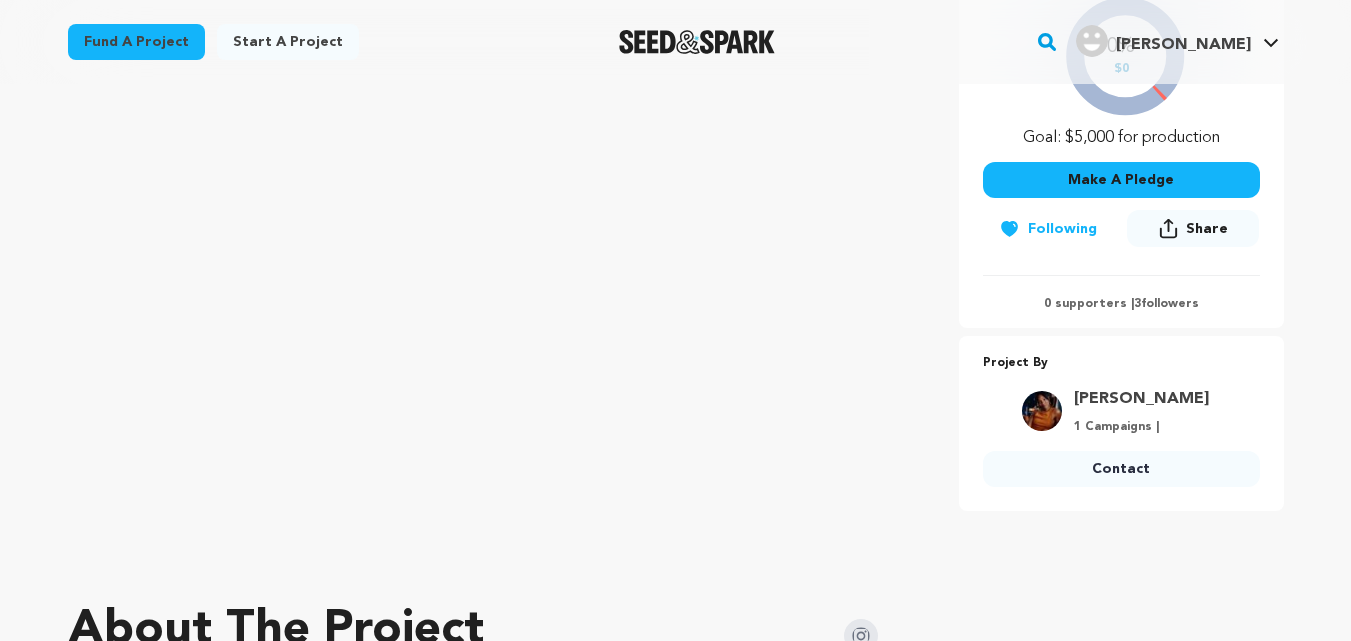 scroll, scrollTop: 472, scrollLeft: 0, axis: vertical 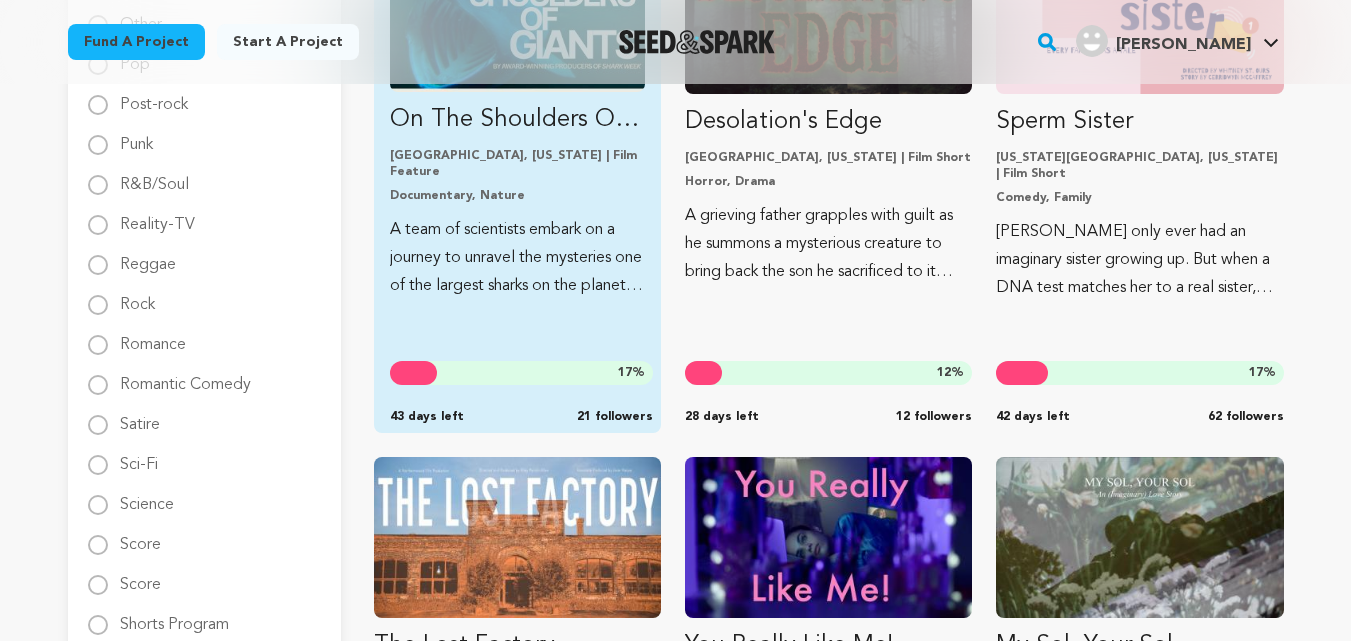 click on "A team of scientists embark on a journey to unravel the mysteries one of the largest sharks on the planet - the giant Irish Basking shark." at bounding box center (517, 258) 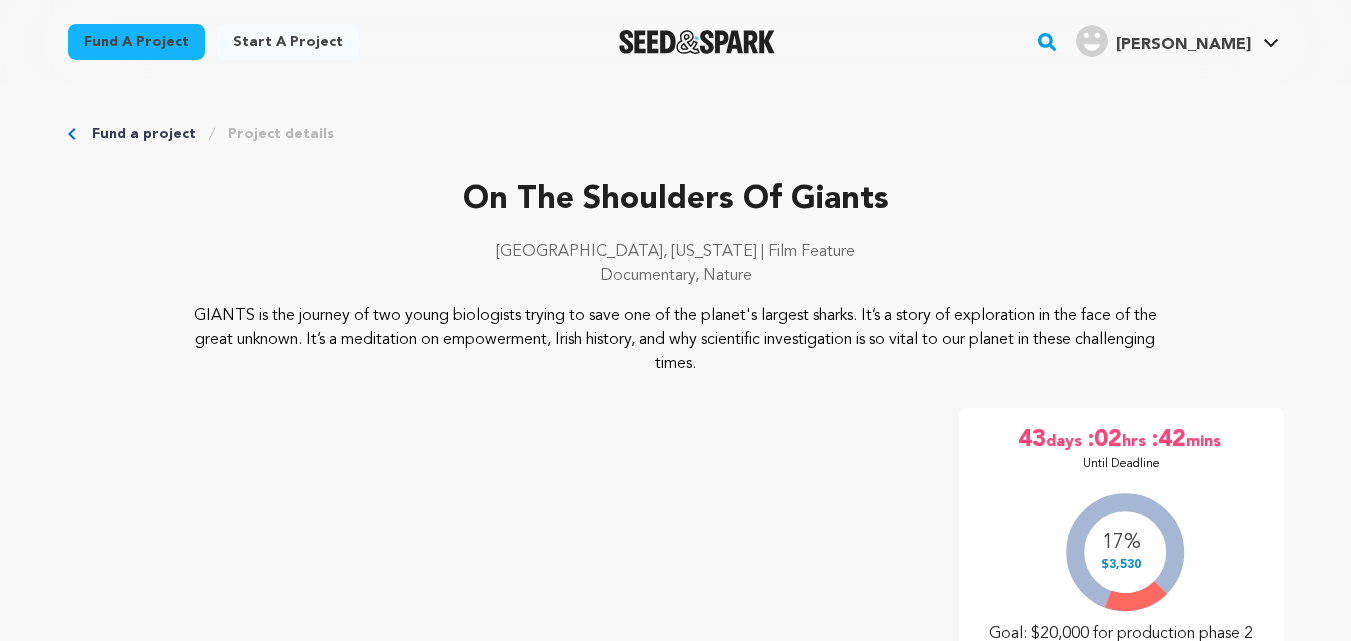 scroll, scrollTop: 0, scrollLeft: 0, axis: both 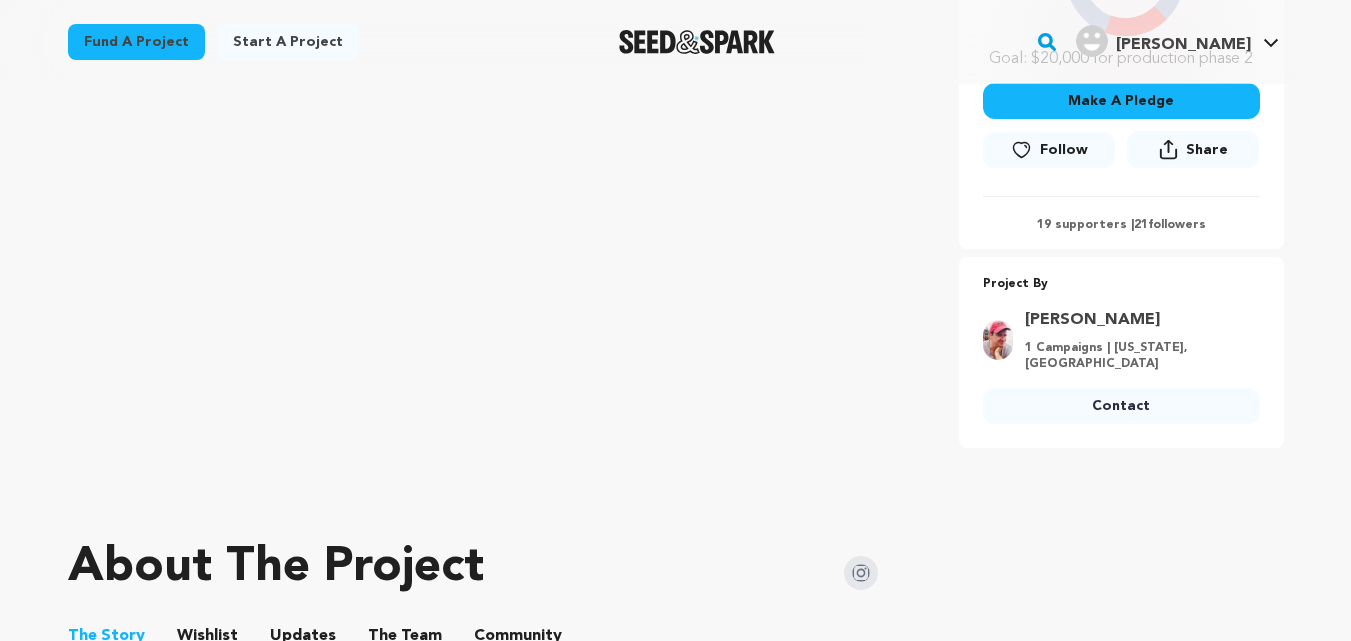 click on "Follow" at bounding box center (1064, 150) 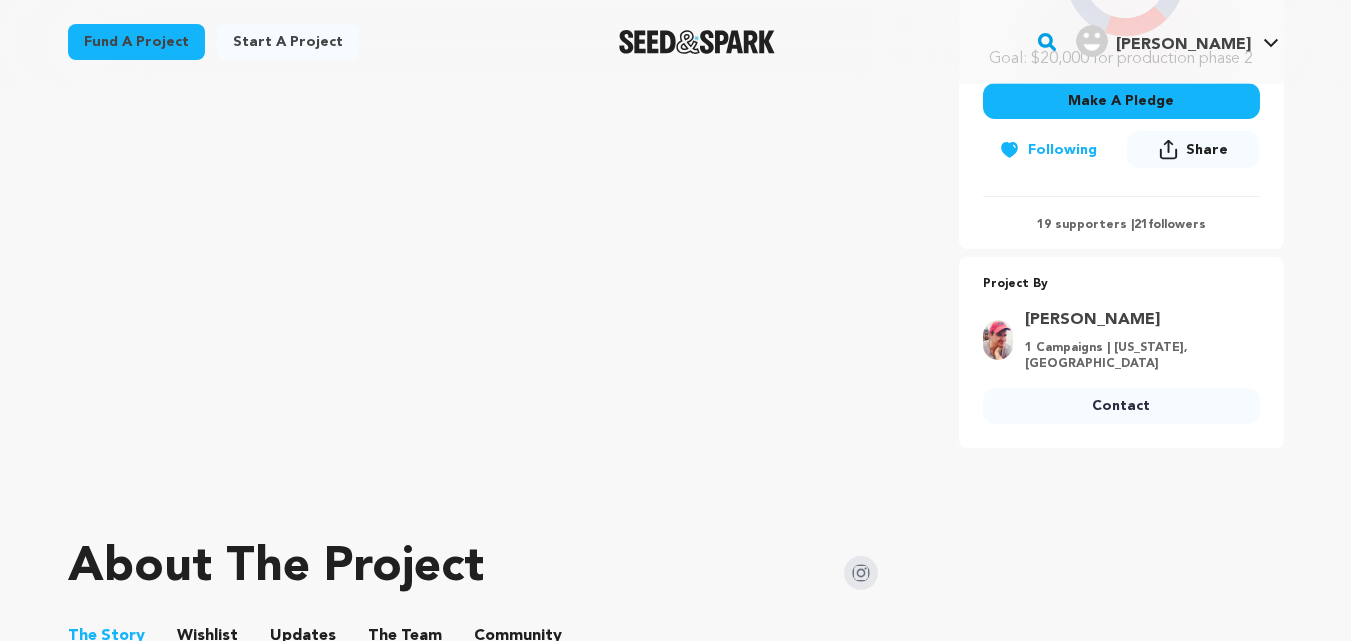 click on "Contact" at bounding box center [1121, 406] 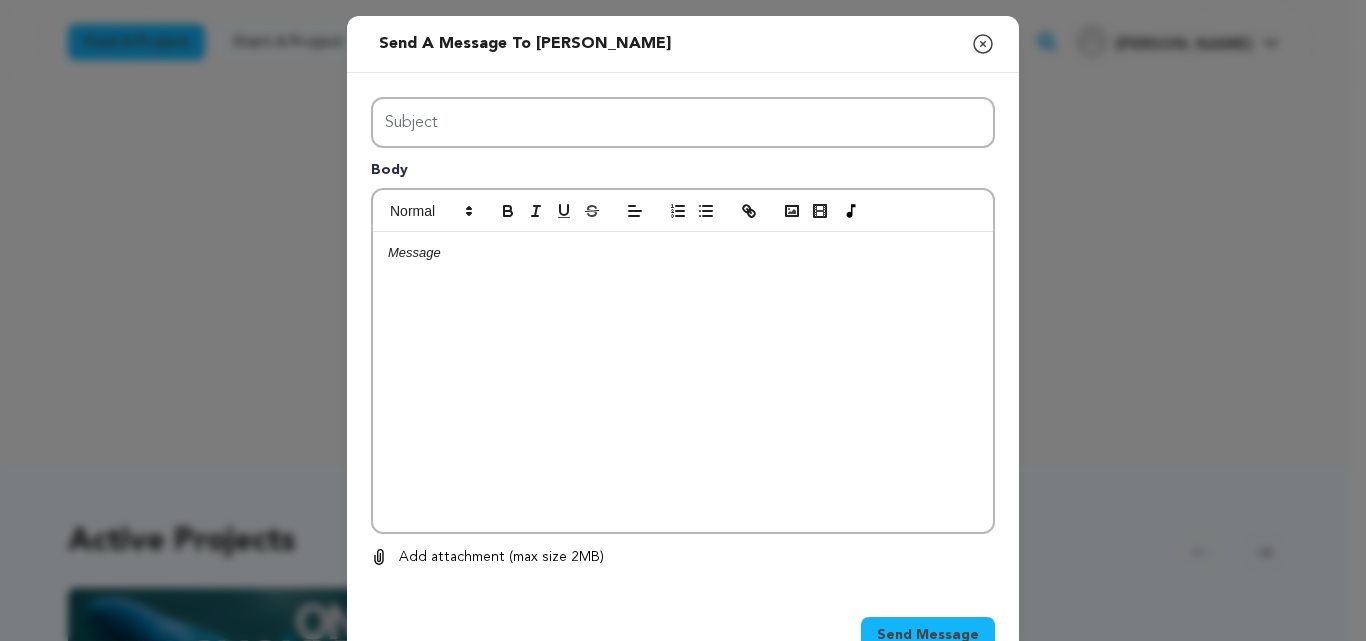 scroll, scrollTop: 0, scrollLeft: 0, axis: both 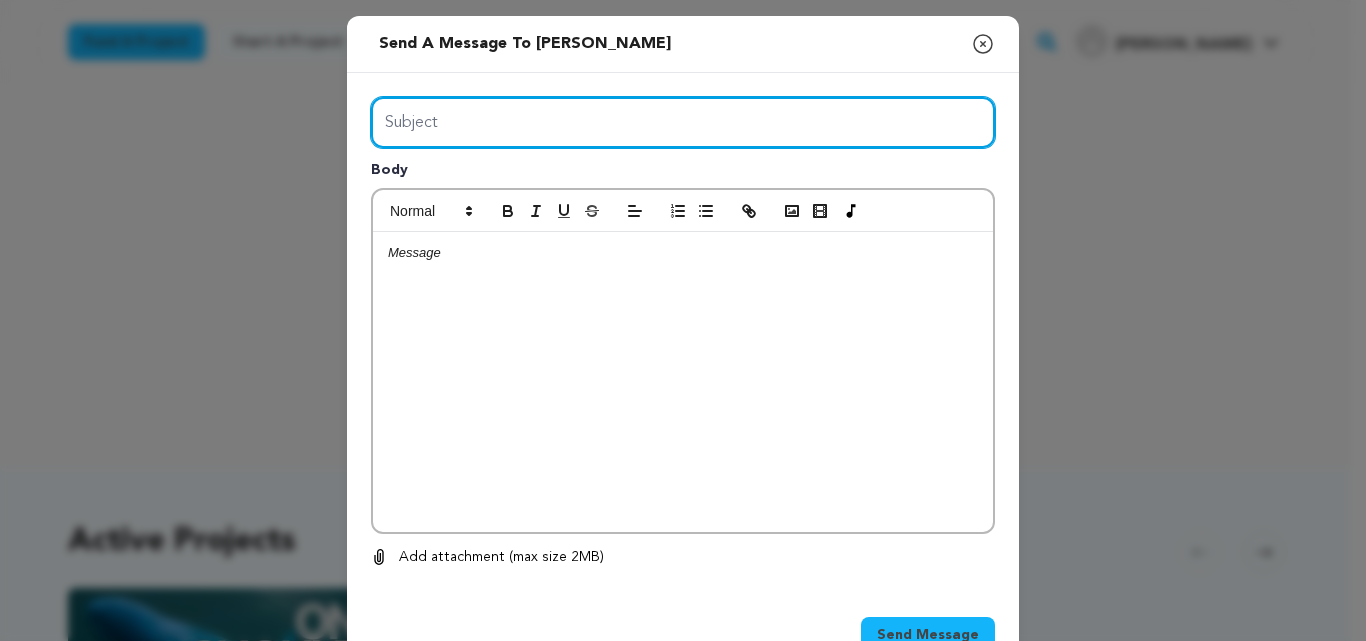 click on "Subject" at bounding box center (683, 122) 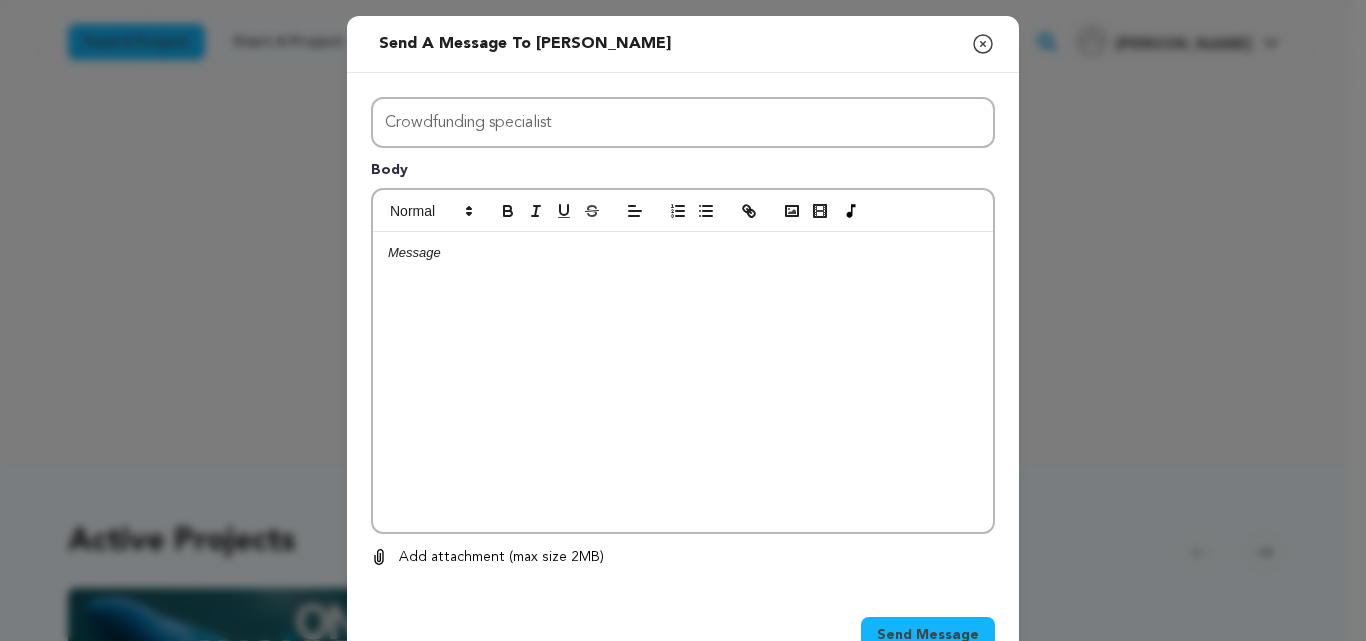 click at bounding box center [683, 382] 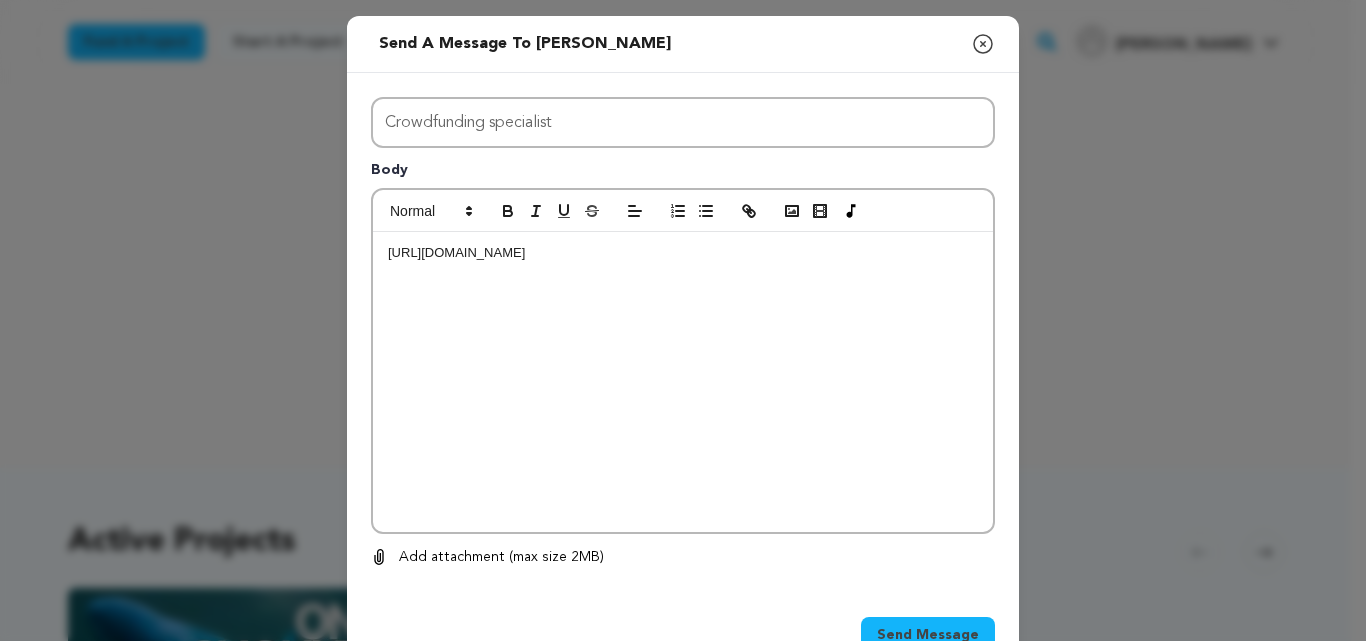 click on "https://youtu.be/nZl3gb7ilO8" at bounding box center (683, 382) 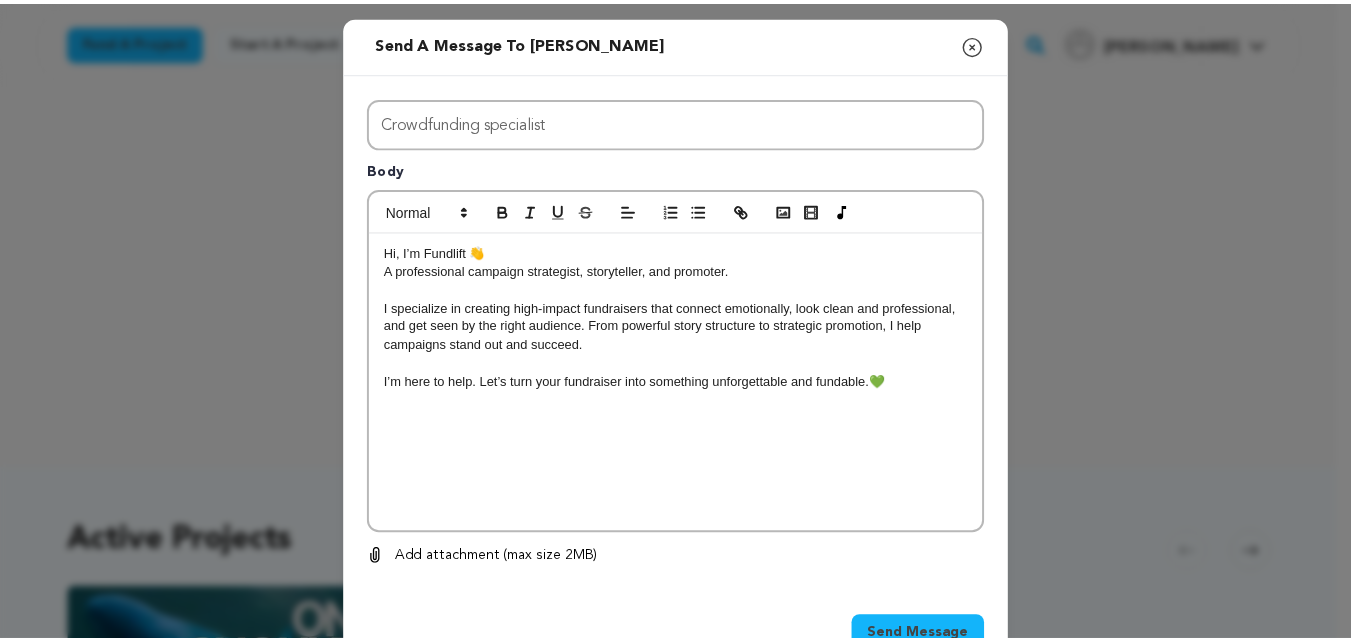 scroll, scrollTop: 0, scrollLeft: 0, axis: both 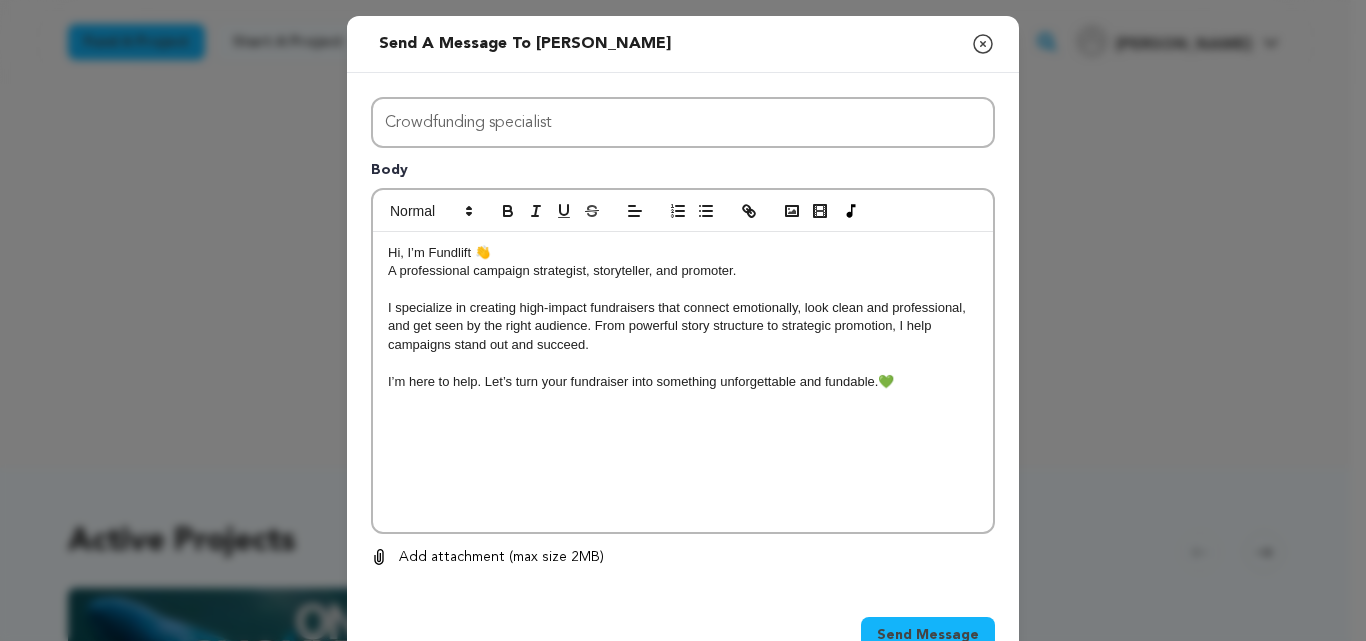 click on "Send Message" at bounding box center (928, 635) 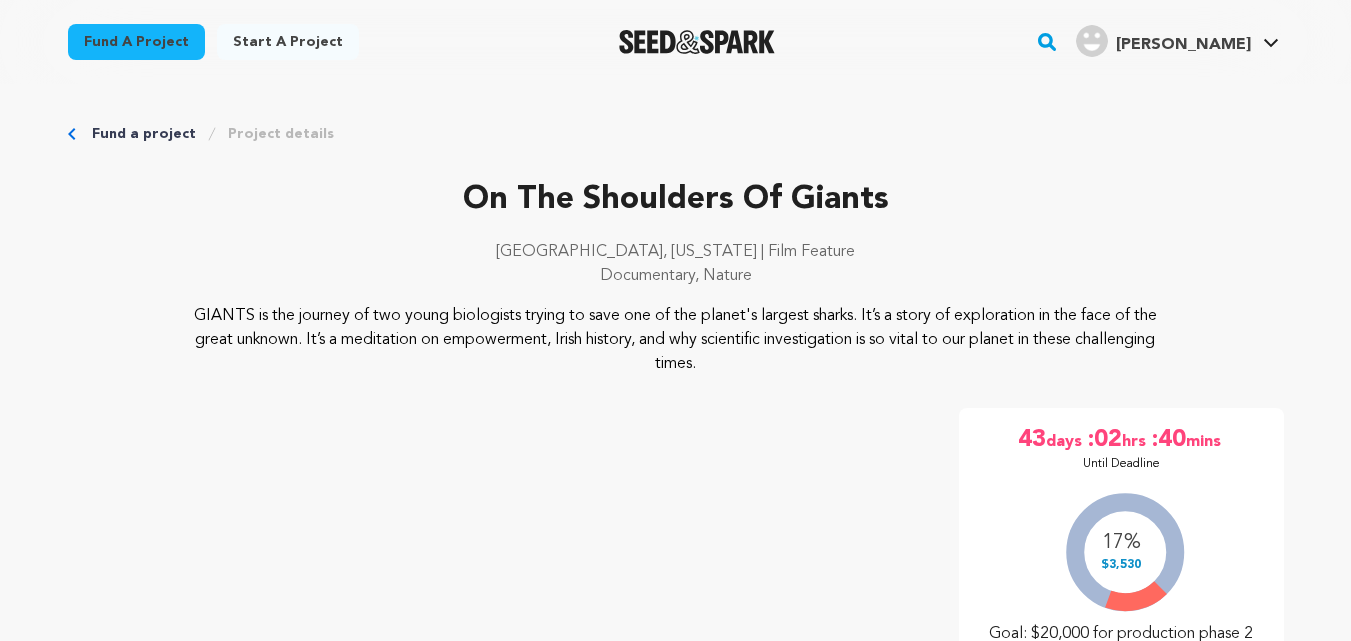 scroll, scrollTop: 575, scrollLeft: 0, axis: vertical 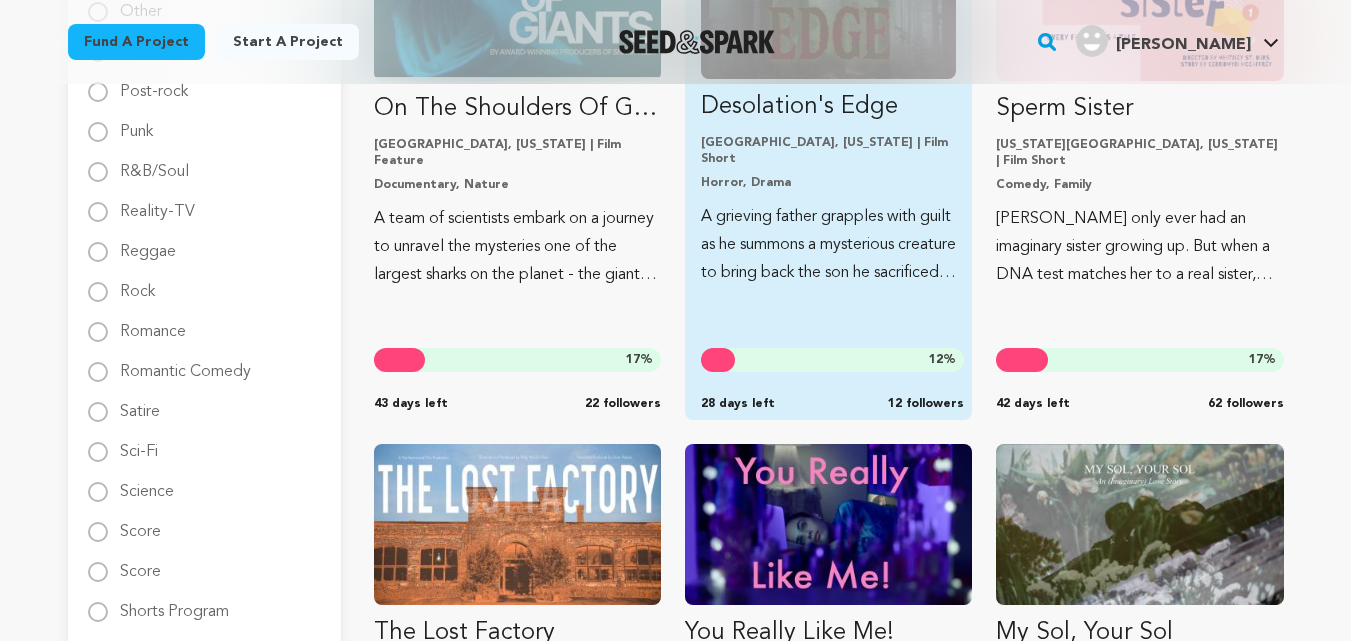 click on "North Arlington, New Jersey | Film Short
Horror, Drama" at bounding box center [828, 163] 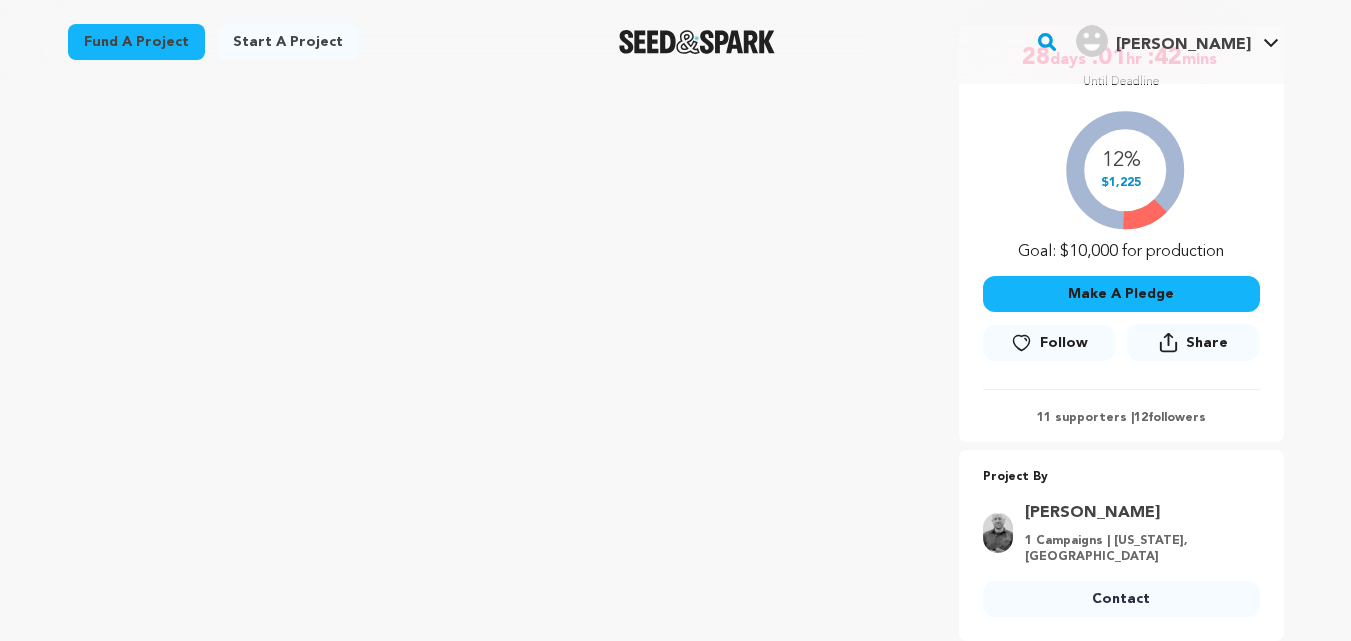 scroll, scrollTop: 382, scrollLeft: 0, axis: vertical 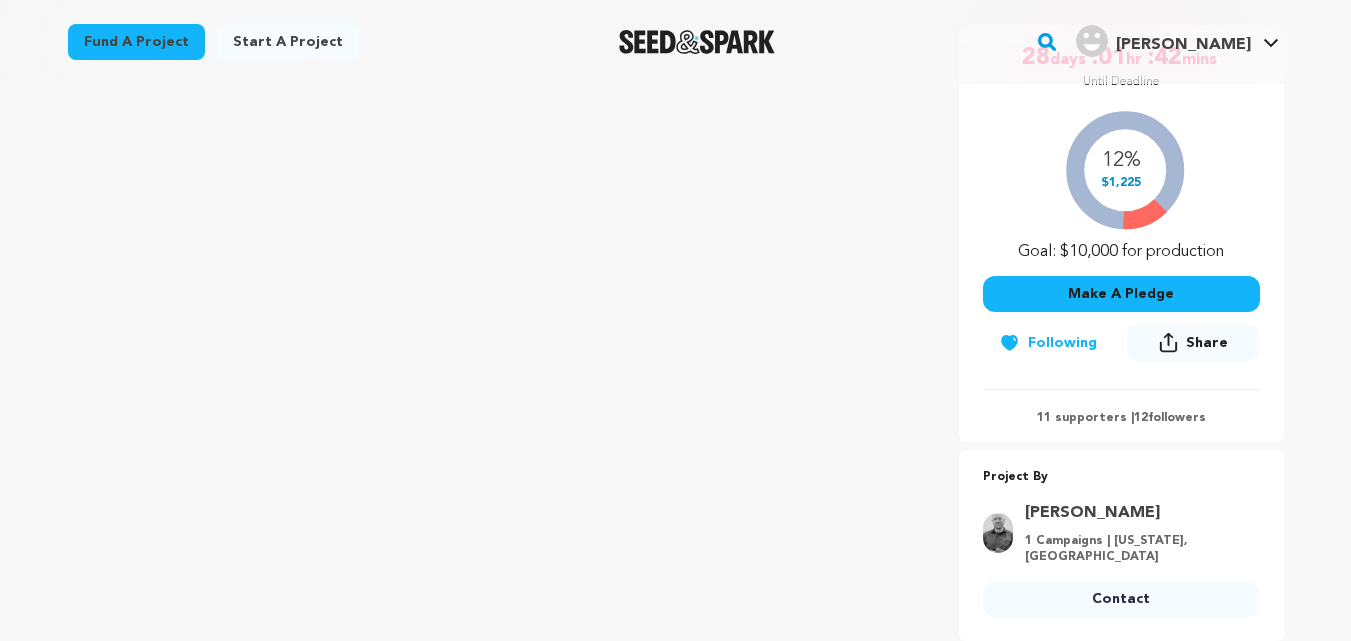 click on "Contact" at bounding box center (1121, 599) 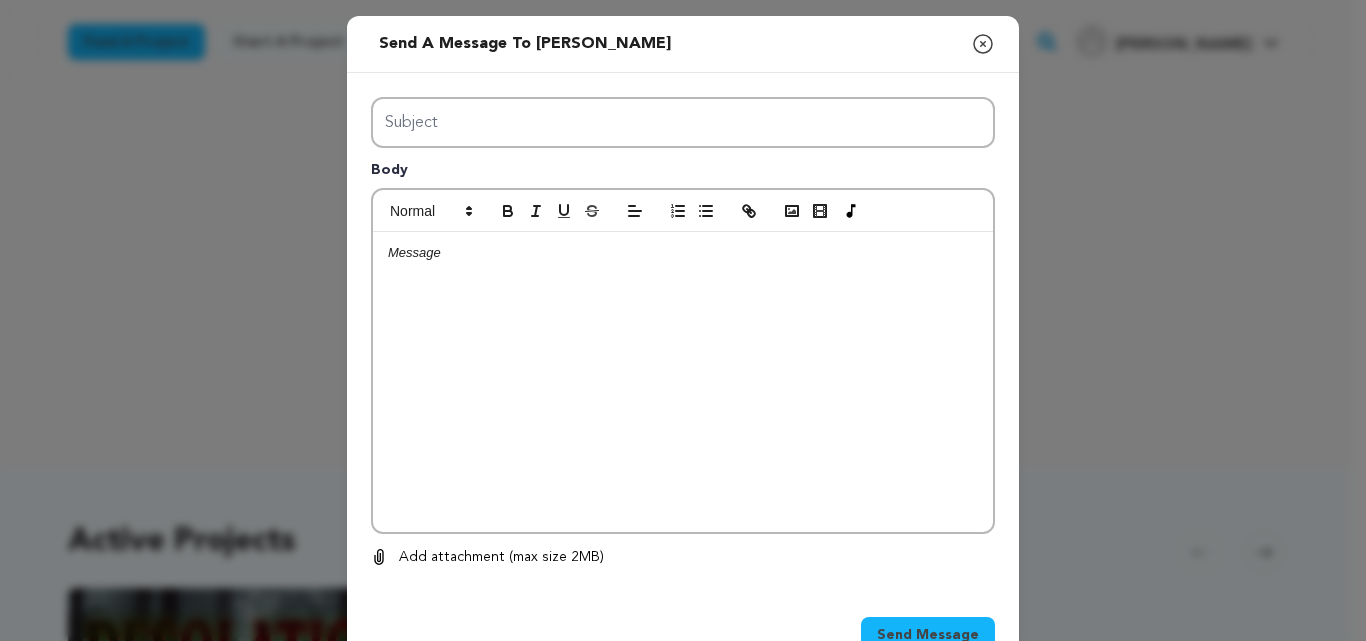 scroll, scrollTop: 0, scrollLeft: 0, axis: both 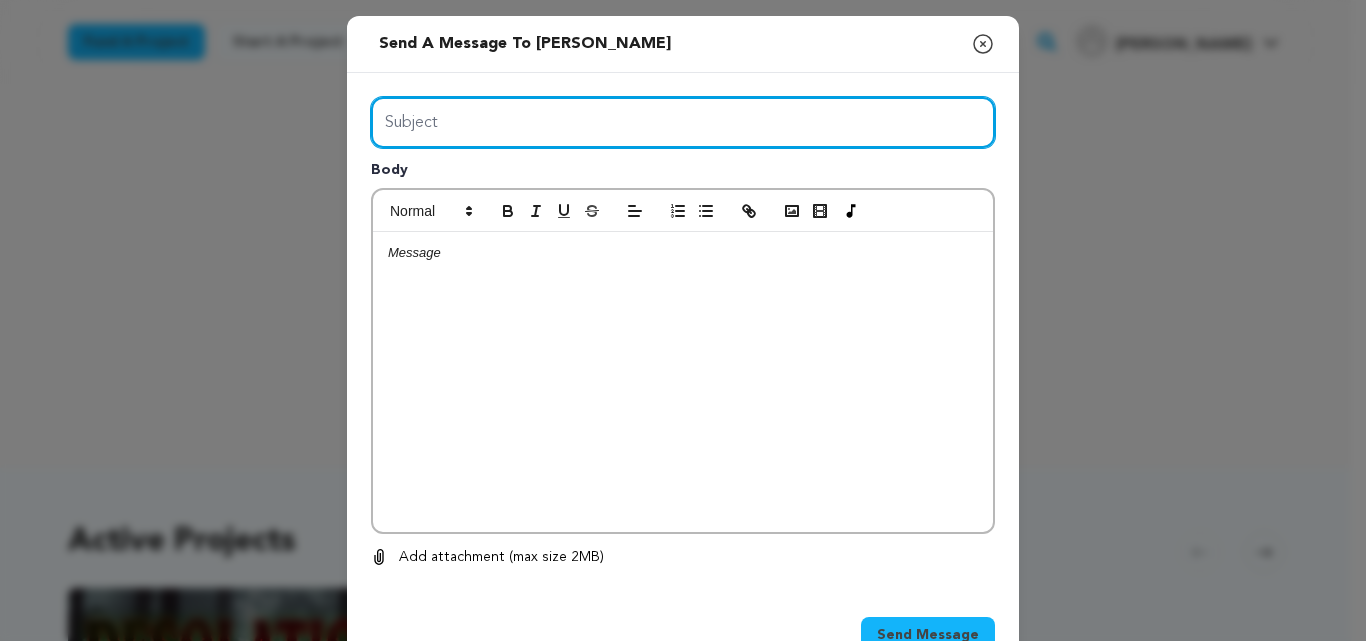 click on "Subject" at bounding box center (683, 122) 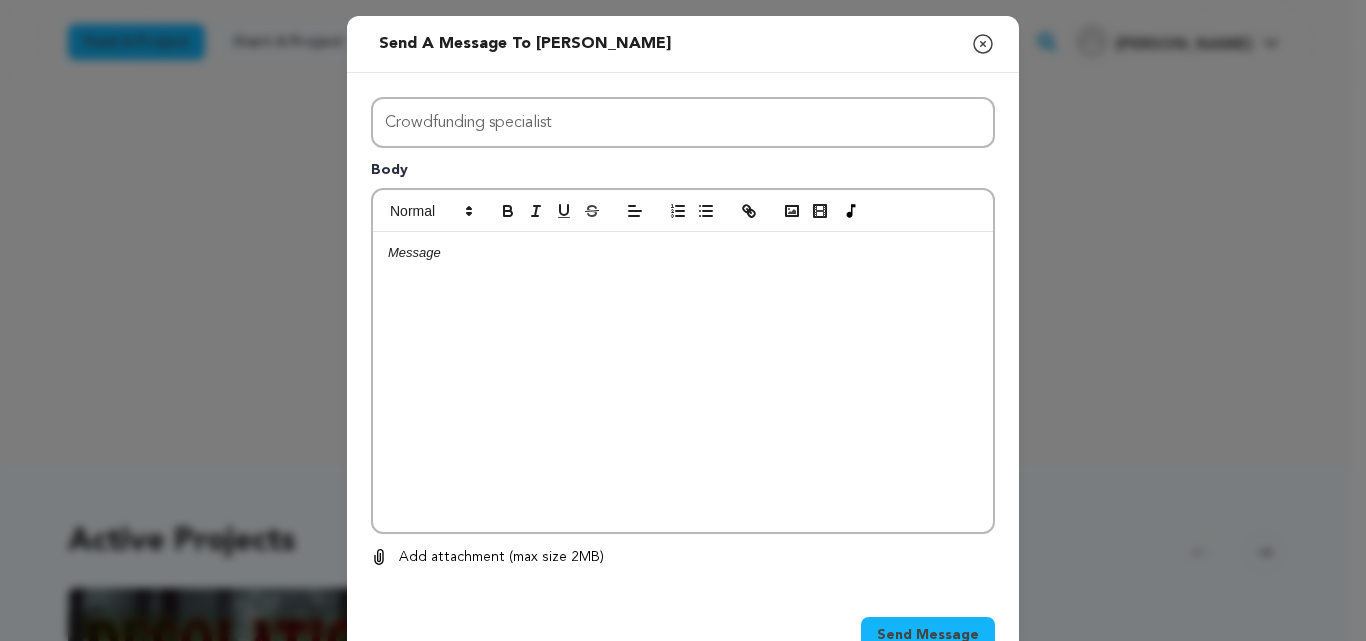 click at bounding box center (683, 382) 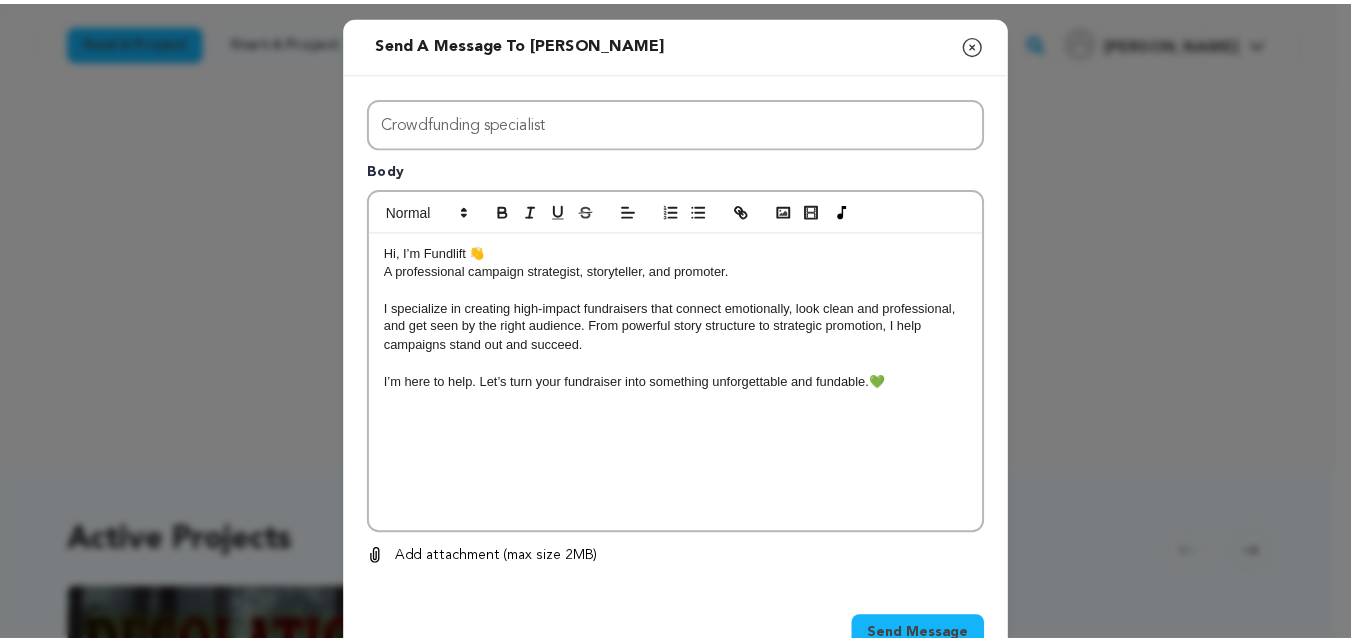 scroll, scrollTop: 0, scrollLeft: 0, axis: both 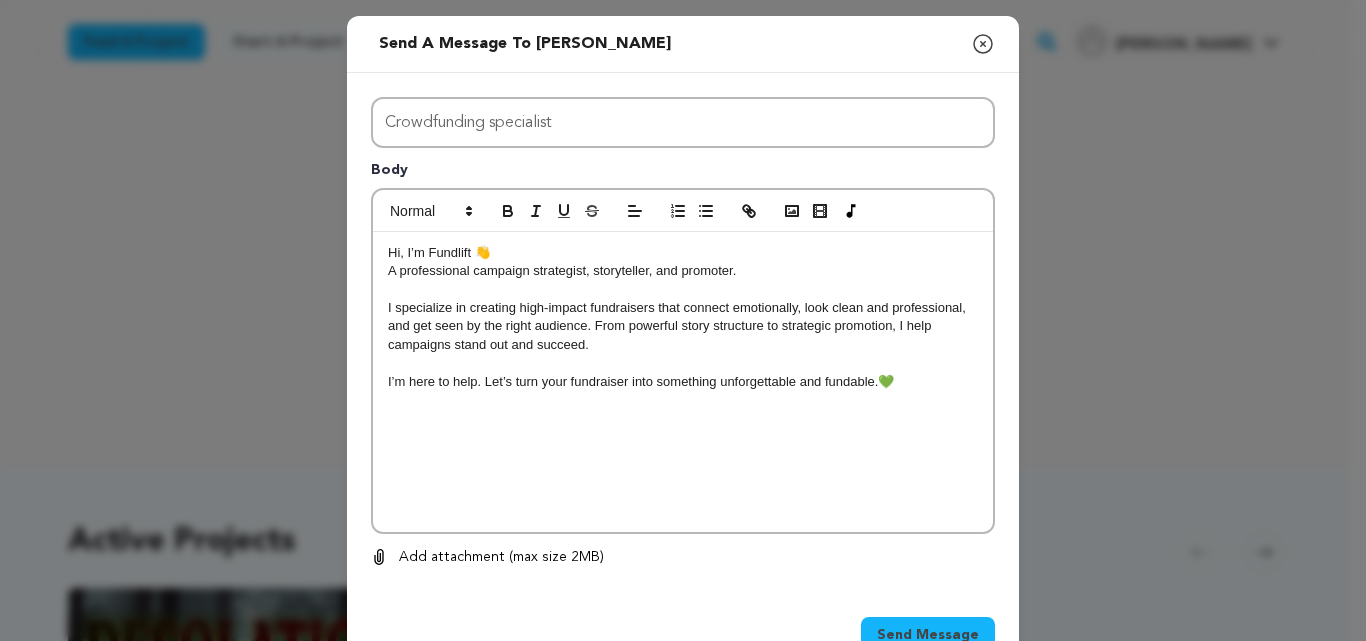 click on "Send Message" at bounding box center (928, 635) 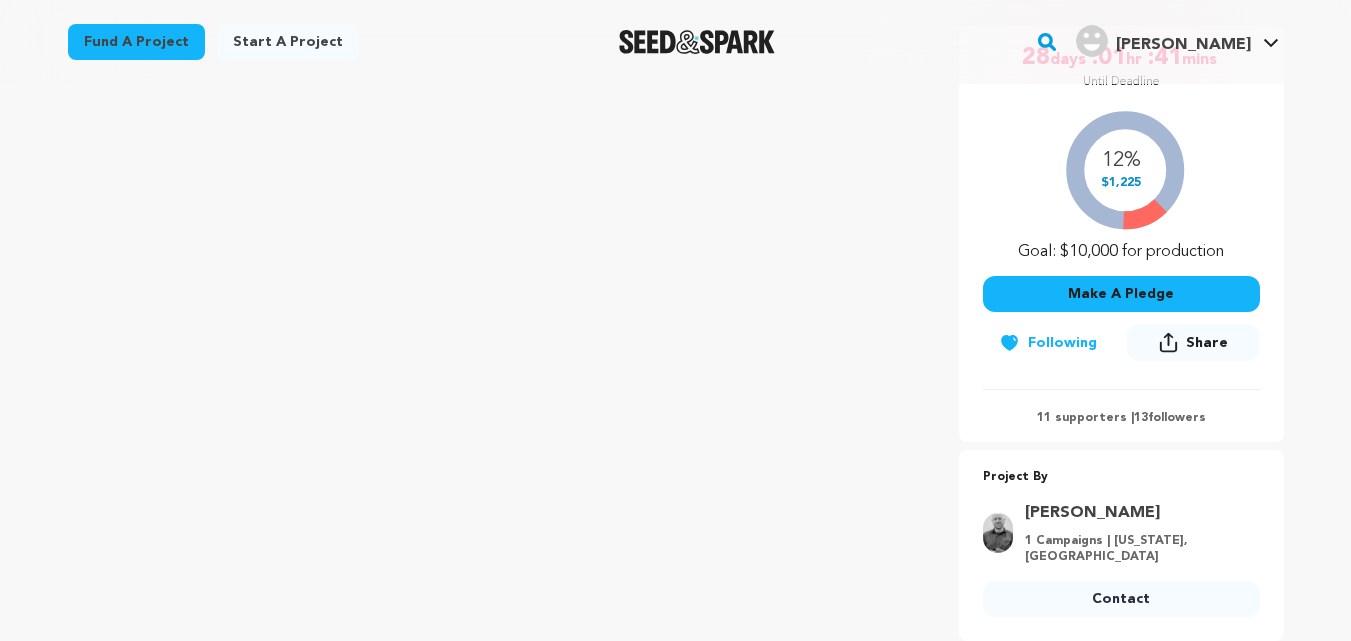 scroll, scrollTop: 382, scrollLeft: 0, axis: vertical 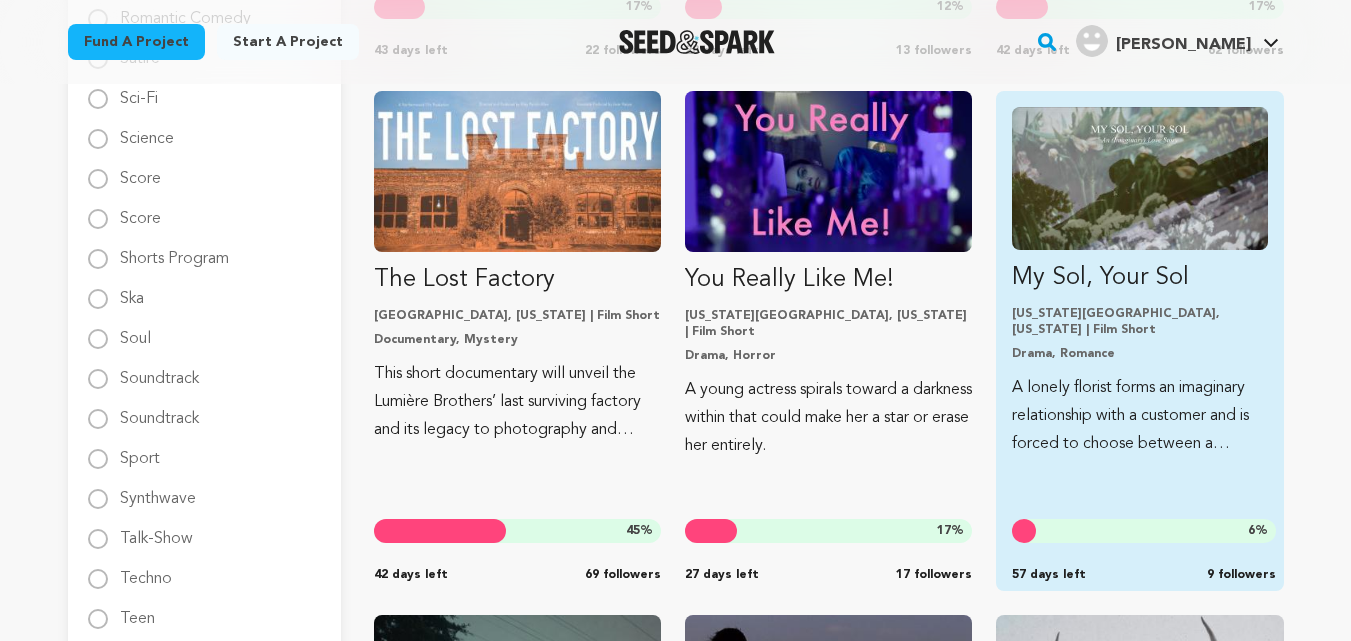 click at bounding box center (1139, 178) 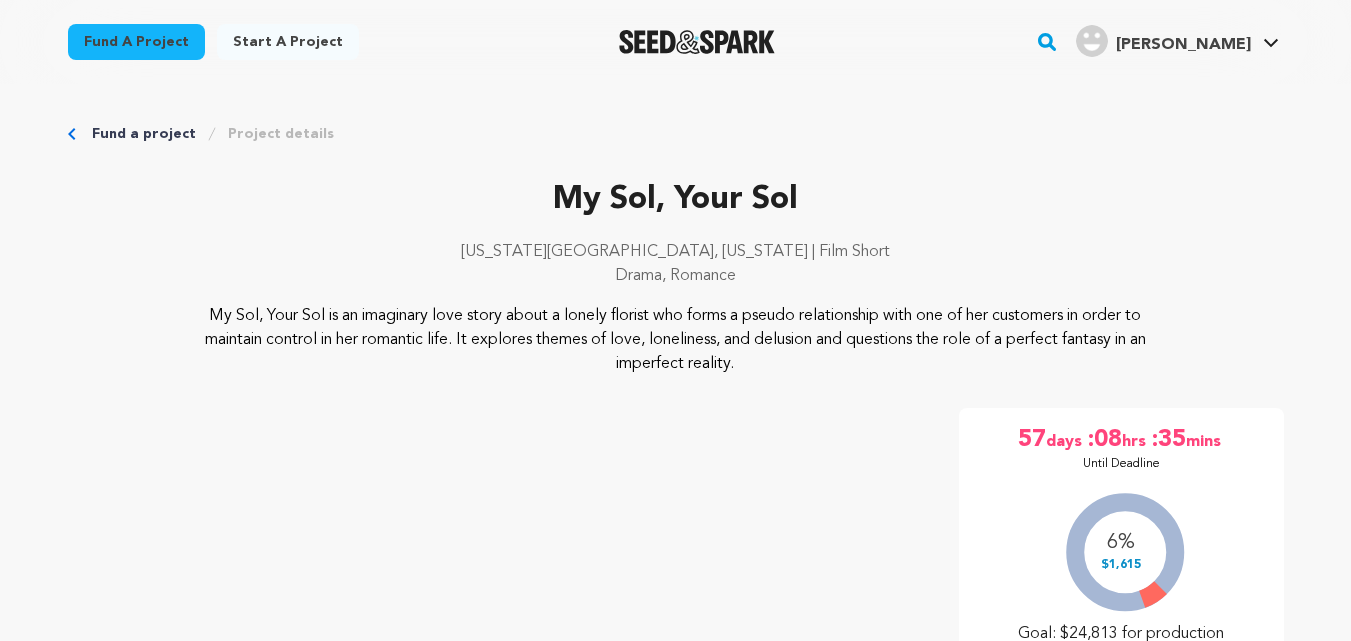 scroll, scrollTop: 0, scrollLeft: 0, axis: both 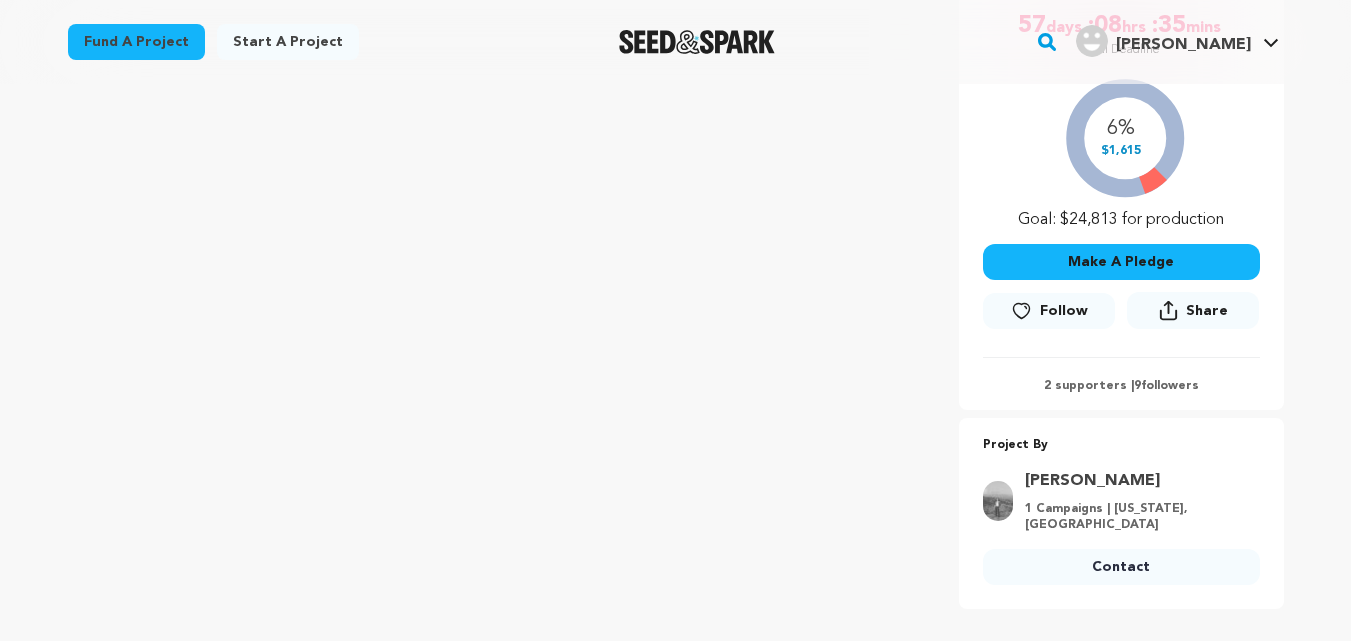 click on "Follow" at bounding box center [1064, 311] 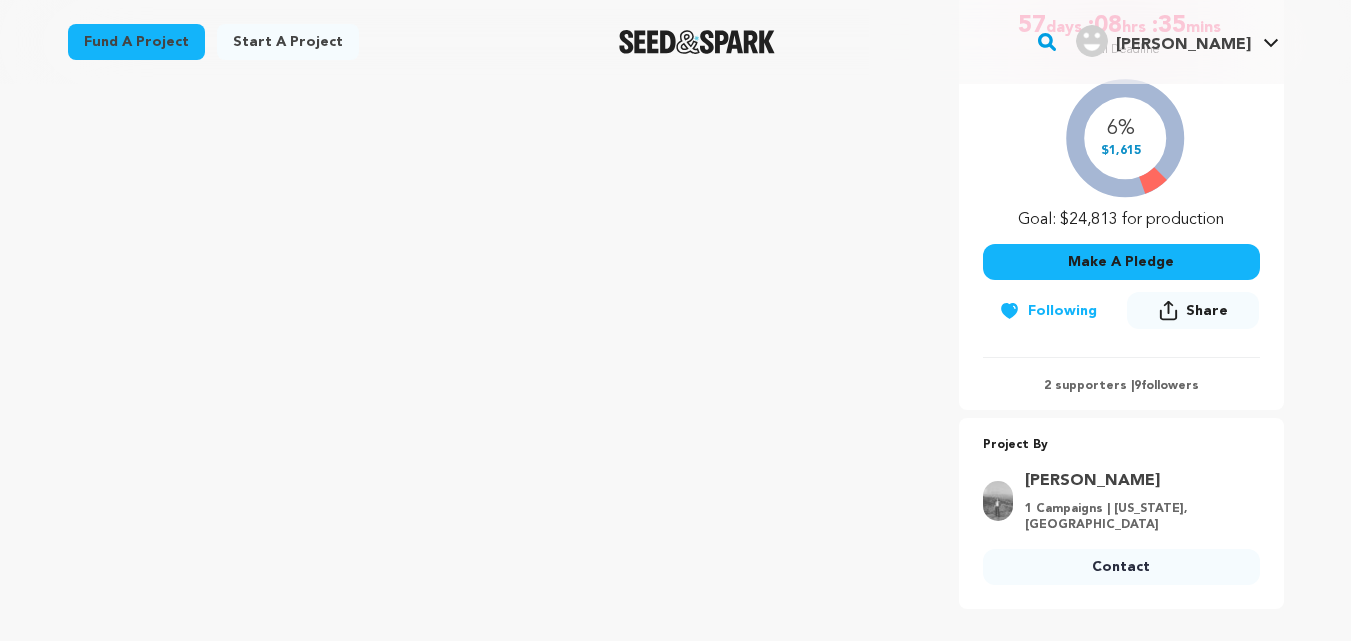 click on "Contact" at bounding box center [1121, 567] 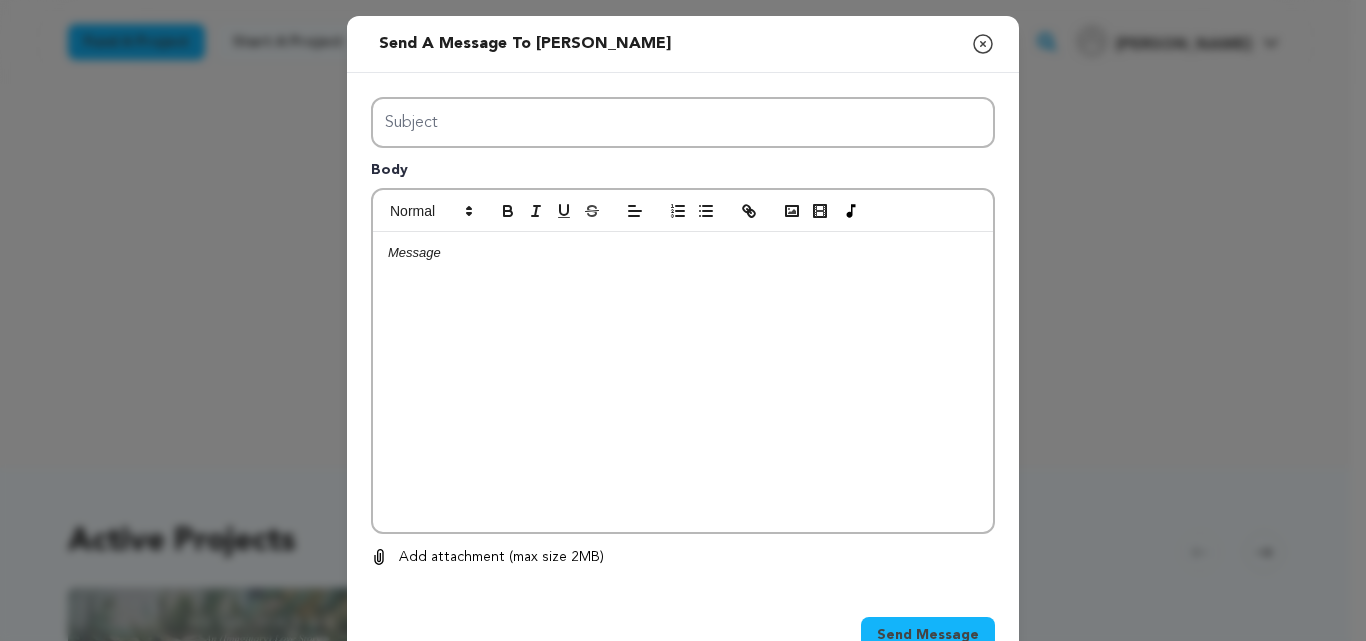 scroll, scrollTop: 0, scrollLeft: 0, axis: both 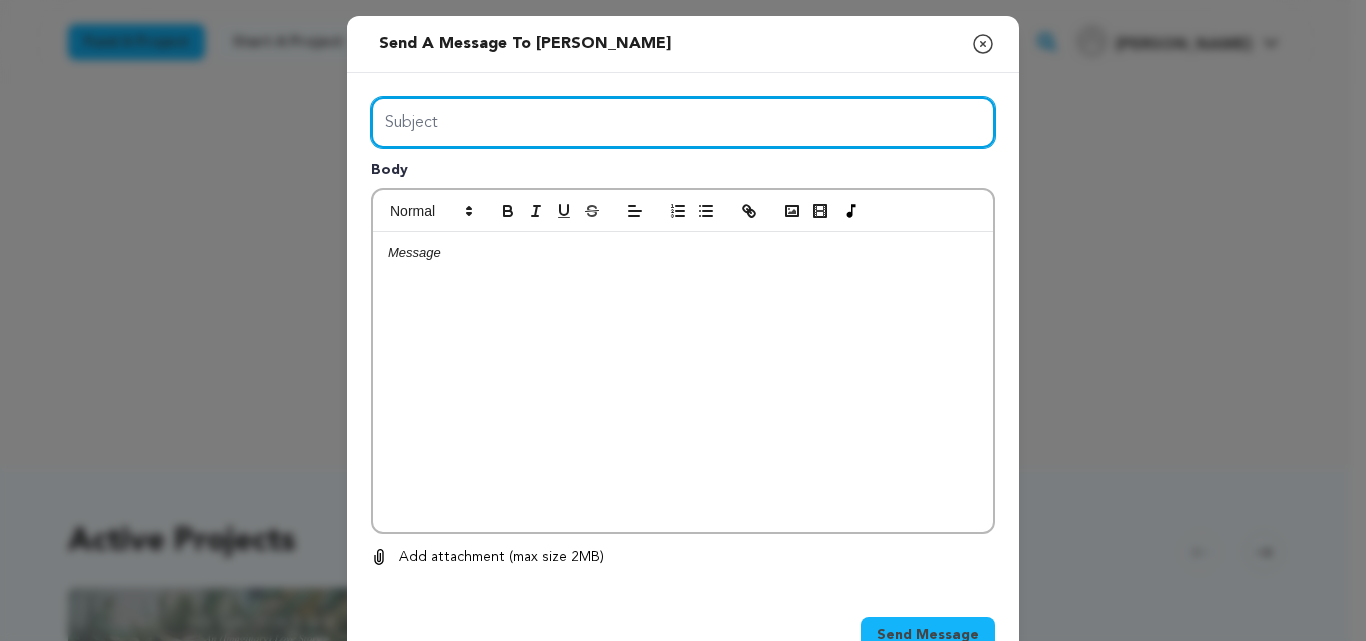 click on "Subject" at bounding box center [683, 122] 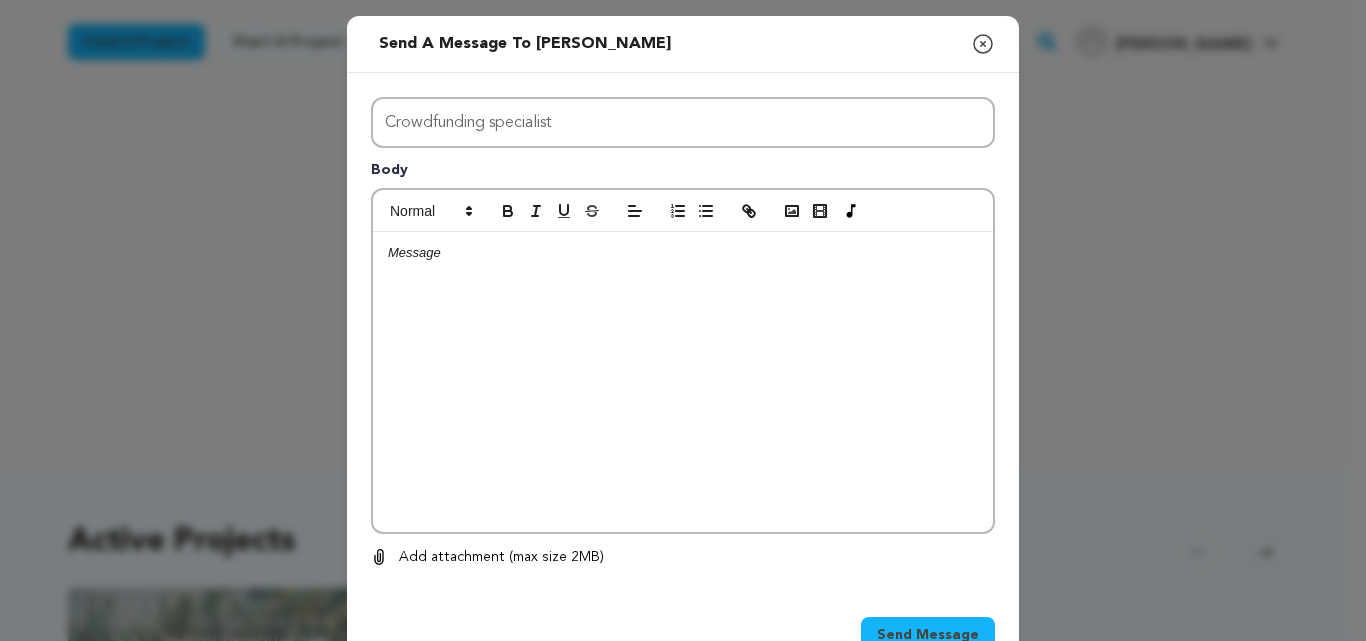 click at bounding box center (683, 382) 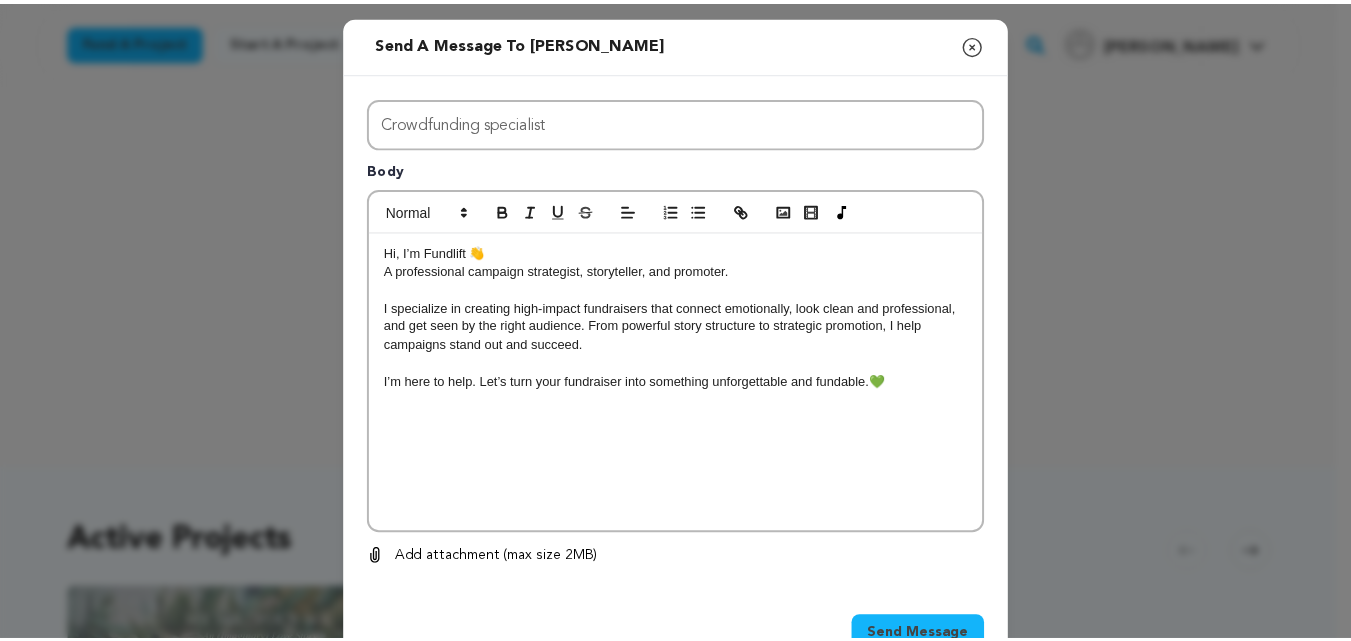 scroll, scrollTop: 0, scrollLeft: 0, axis: both 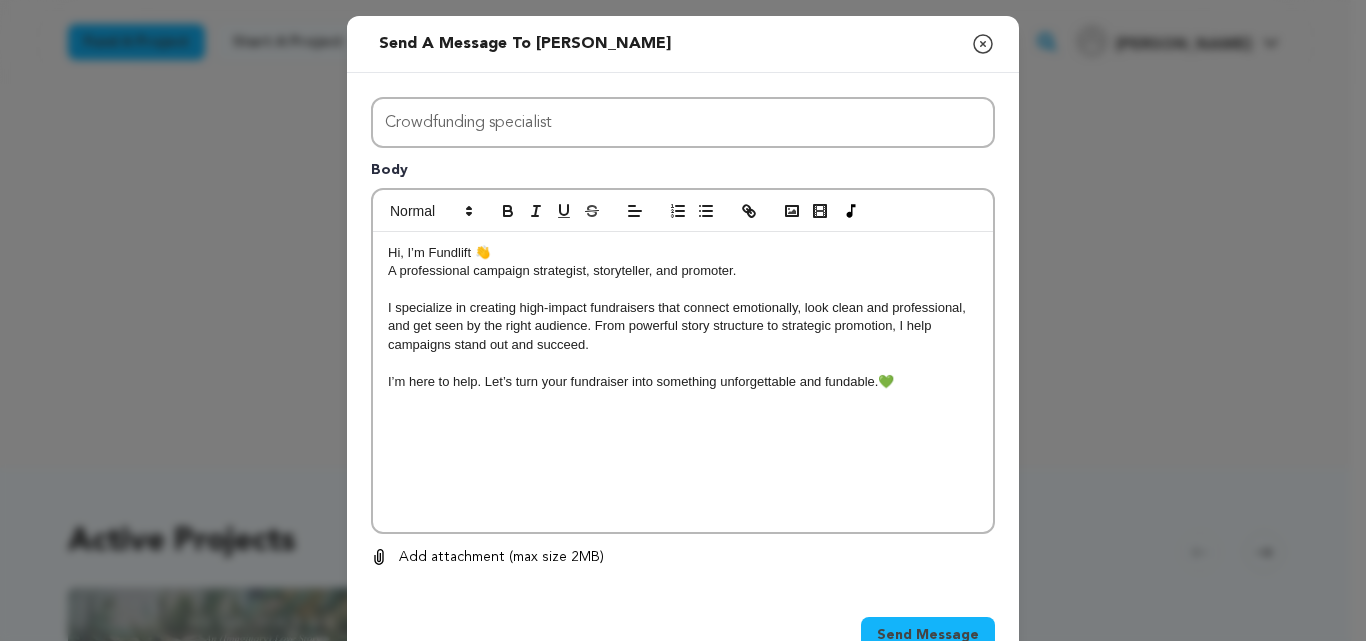 click on "Send Message" at bounding box center (928, 635) 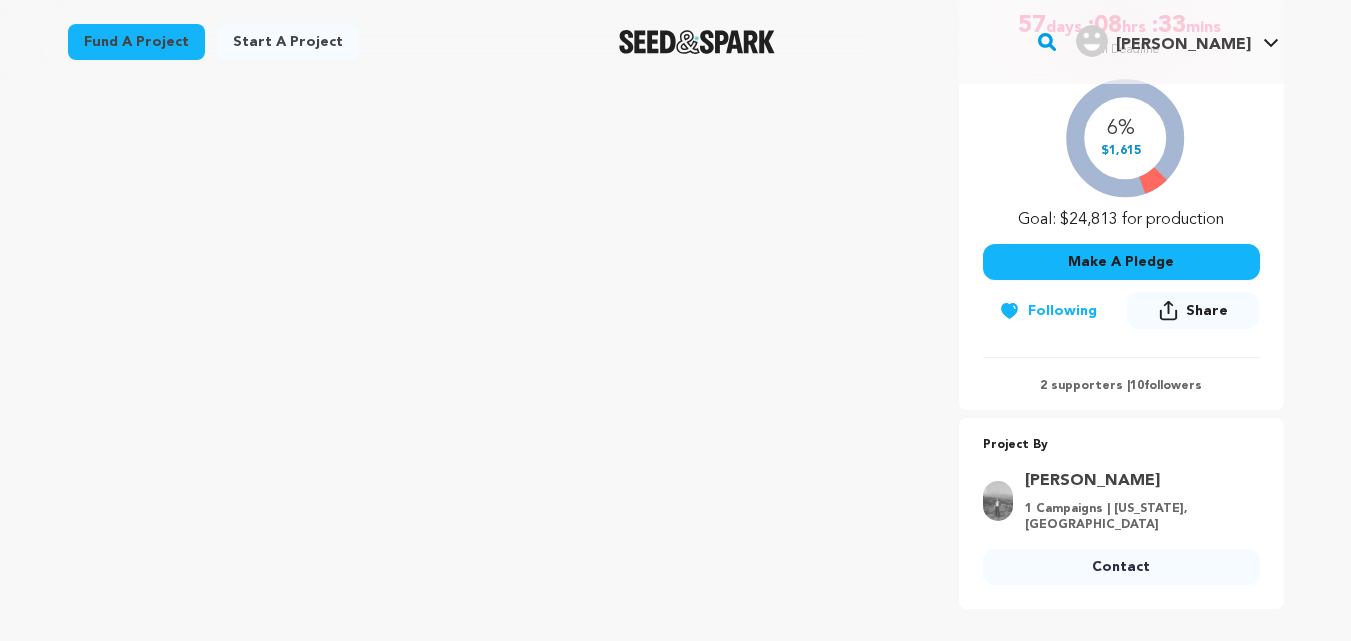 scroll, scrollTop: 414, scrollLeft: 0, axis: vertical 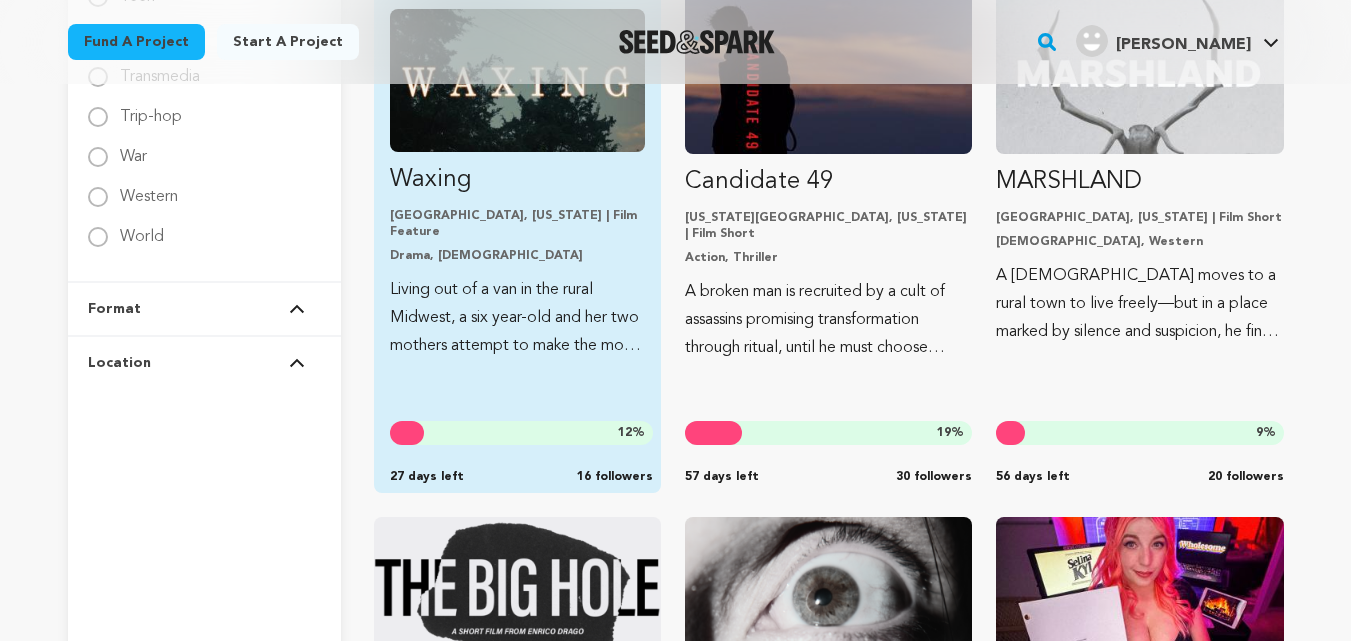 click on "Chicago, Illinois | Film Feature
Drama, LGBTQ" at bounding box center [517, 236] 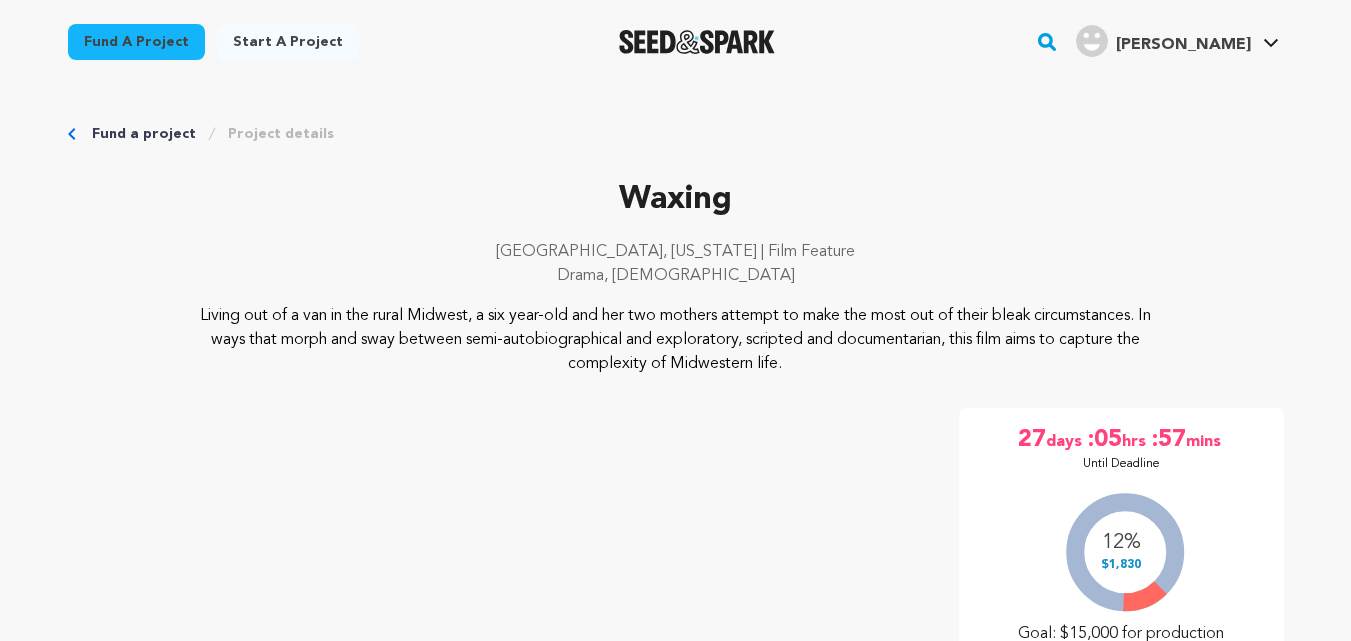 scroll, scrollTop: 0, scrollLeft: 0, axis: both 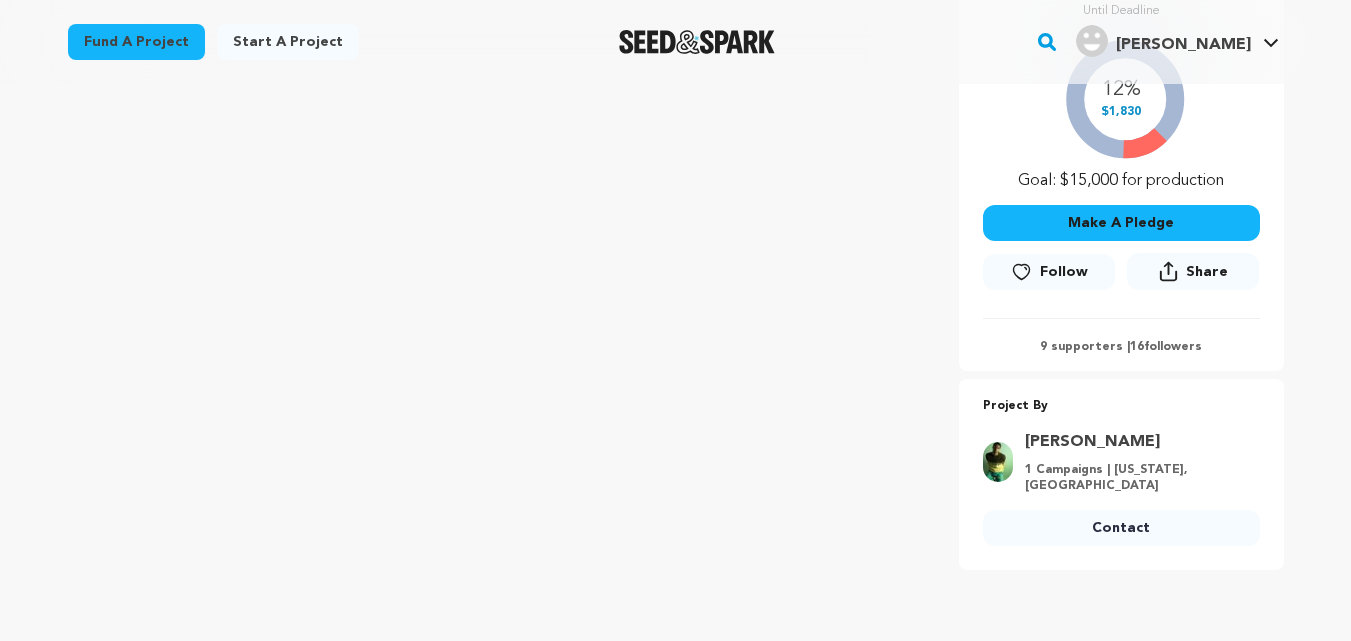drag, startPoint x: 1358, startPoint y: 52, endPoint x: 1358, endPoint y: 63, distance: 11 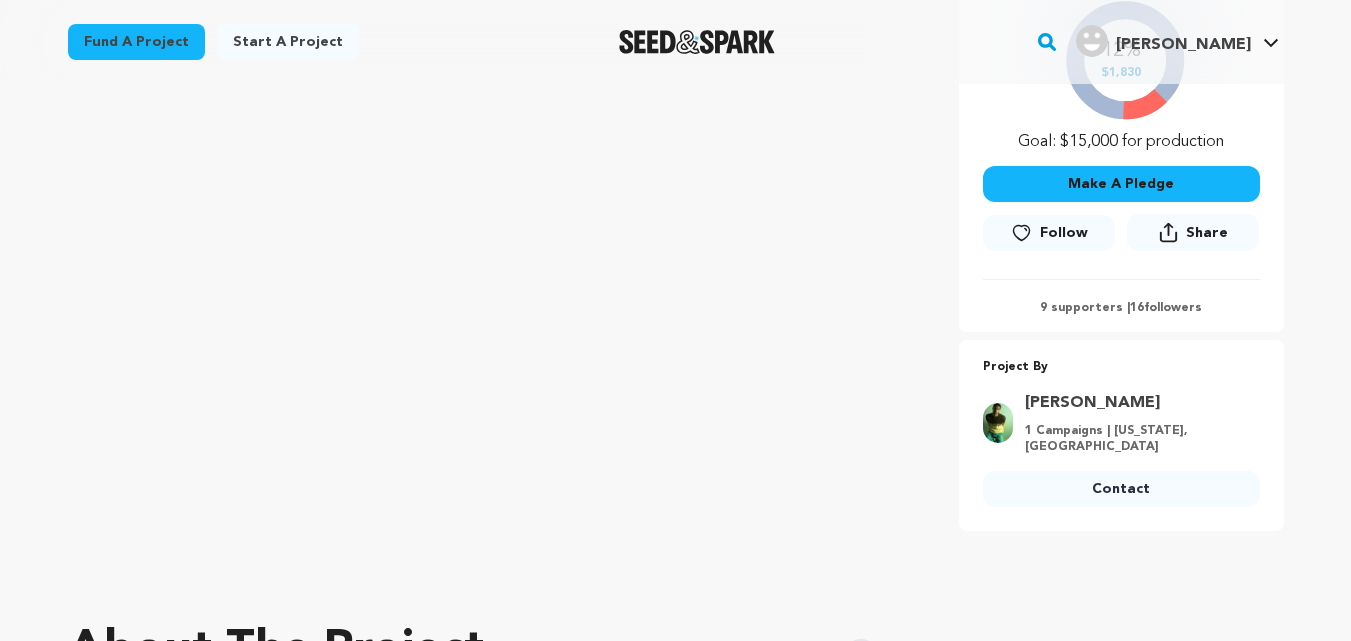 click on "Contact" at bounding box center [1121, 489] 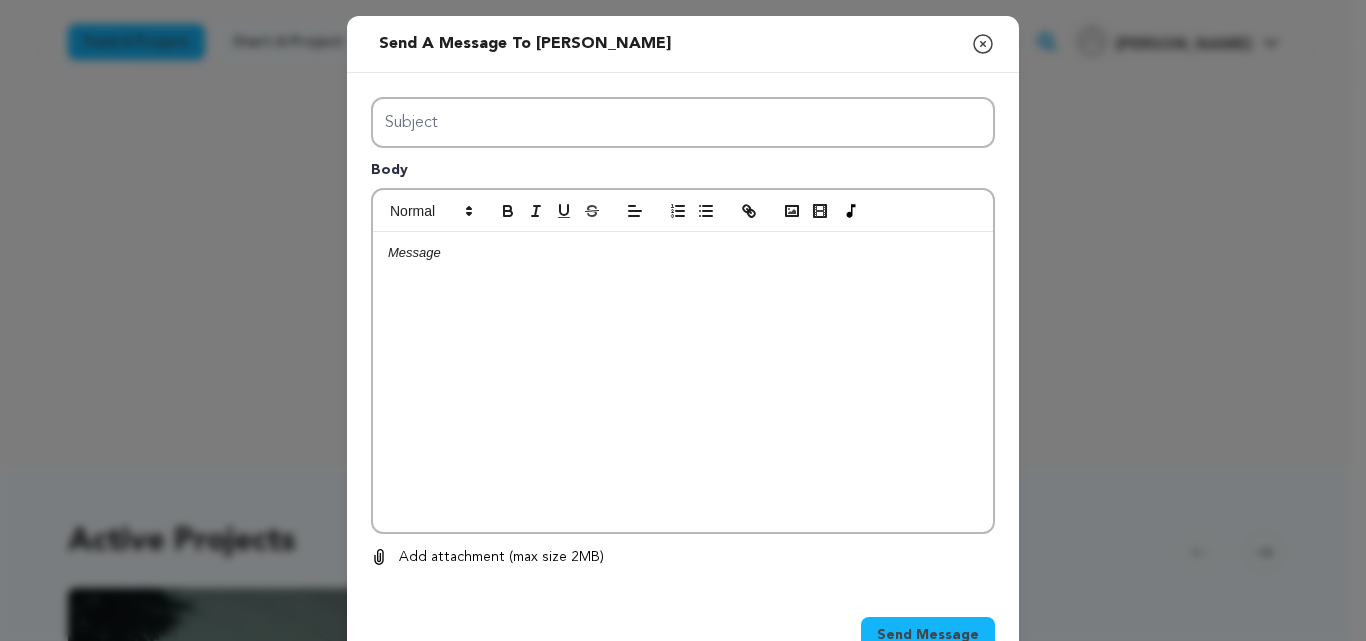 scroll, scrollTop: 0, scrollLeft: 0, axis: both 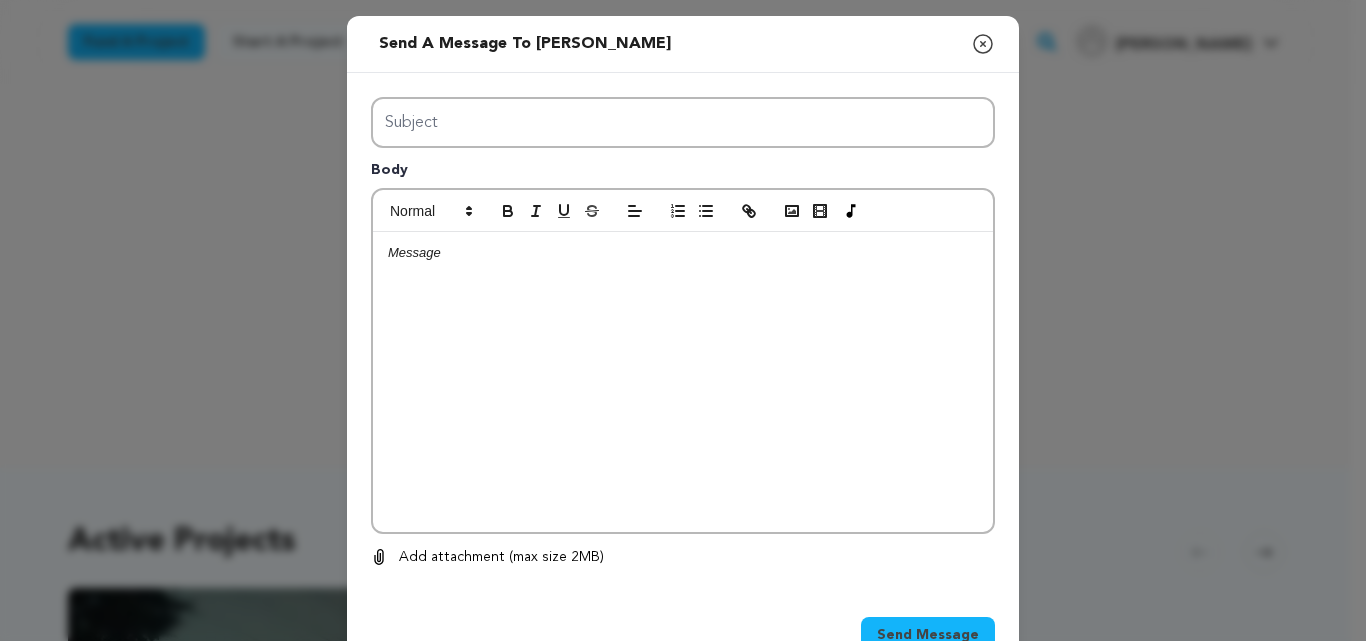 click on "Subject
Body
0 %
0 %
Remove" at bounding box center (683, 333) 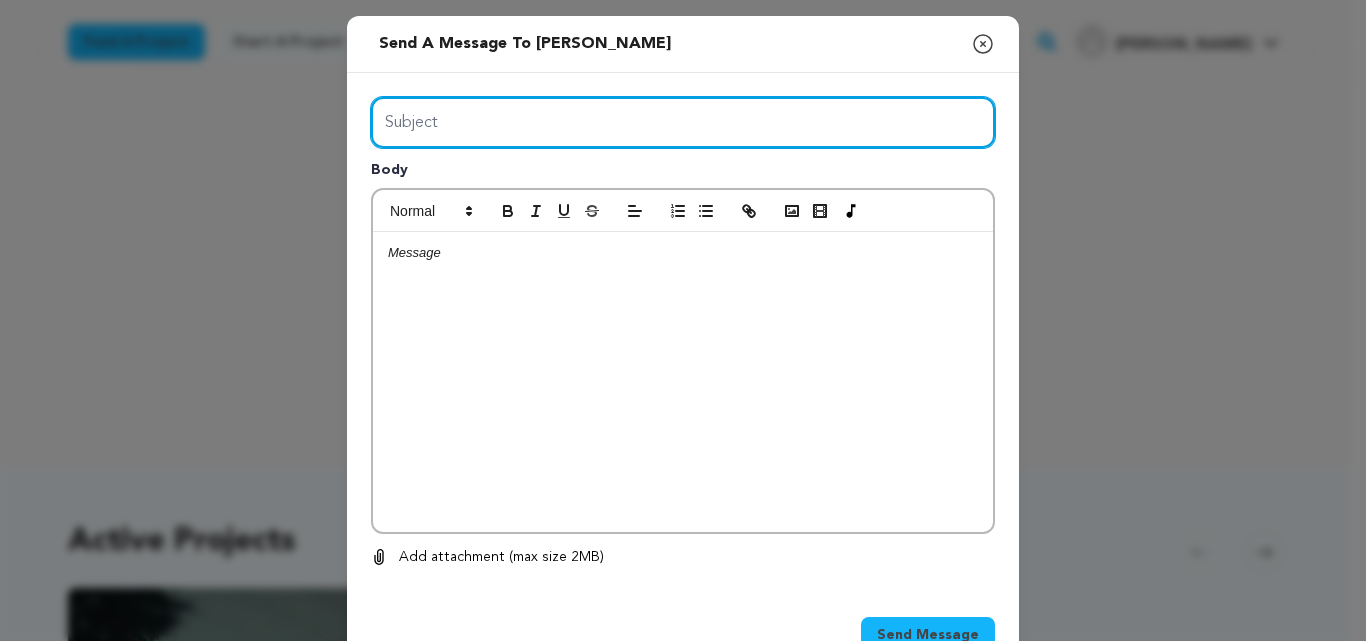 click on "Subject" at bounding box center (683, 122) 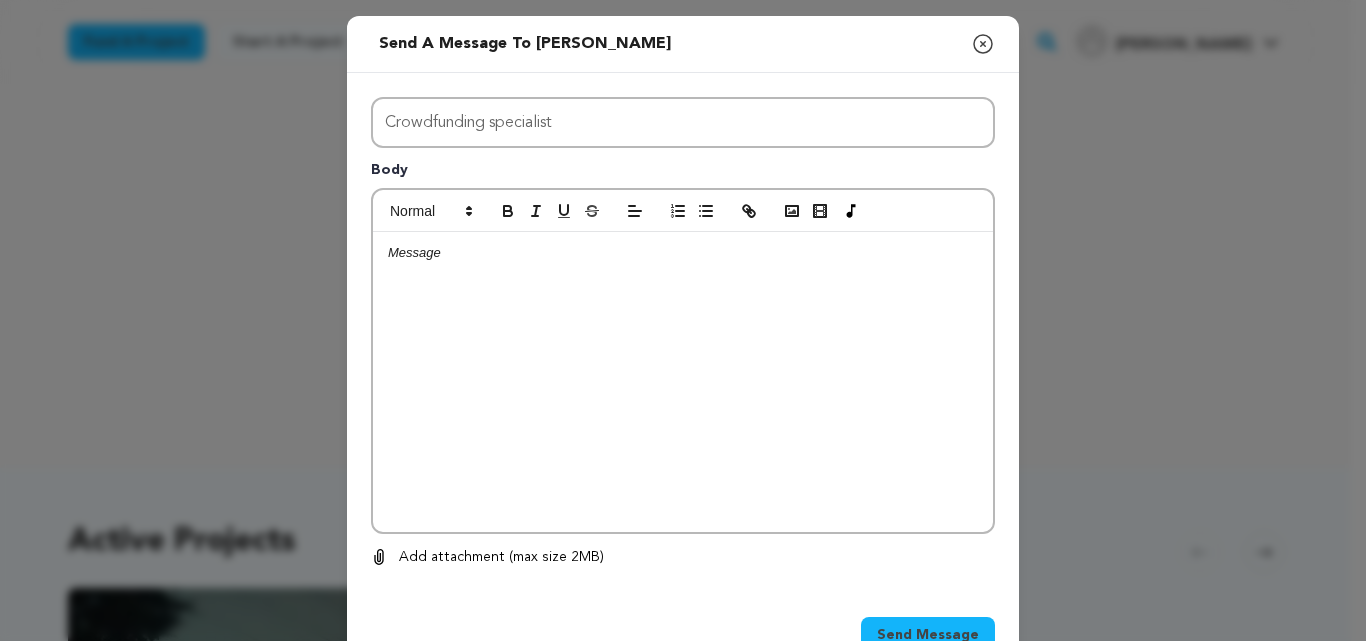 click at bounding box center (683, 382) 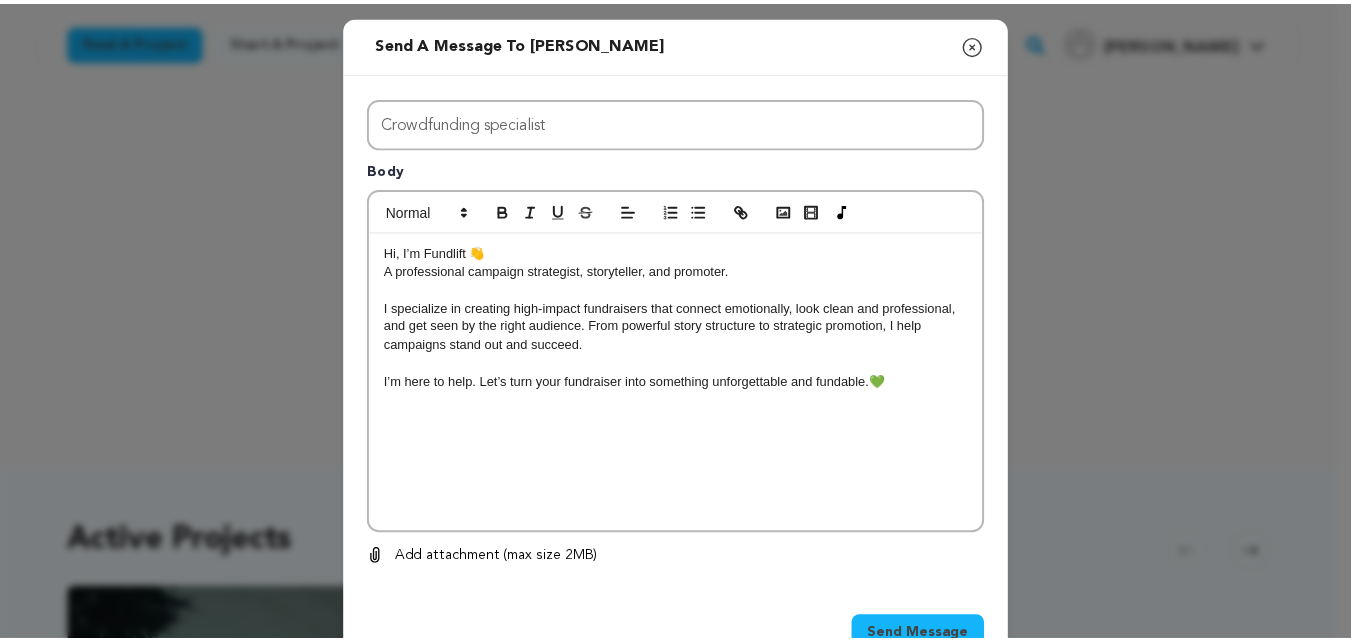 scroll, scrollTop: 0, scrollLeft: 0, axis: both 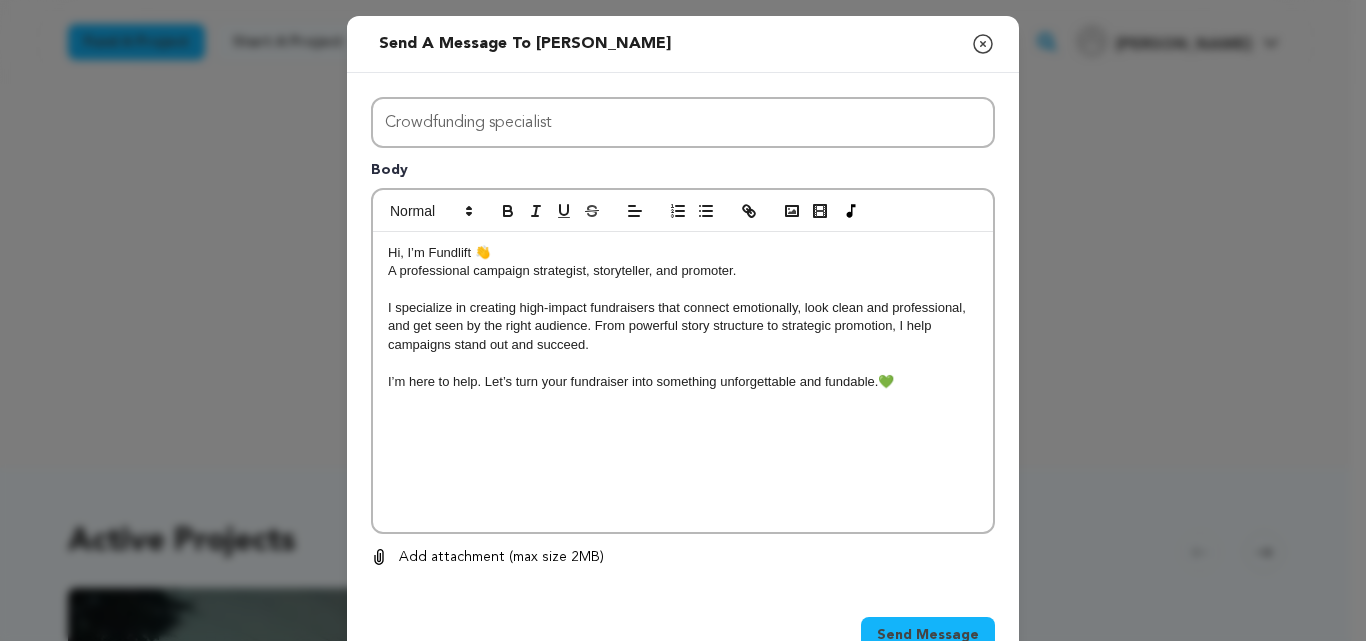 click on "Send Message" at bounding box center (928, 635) 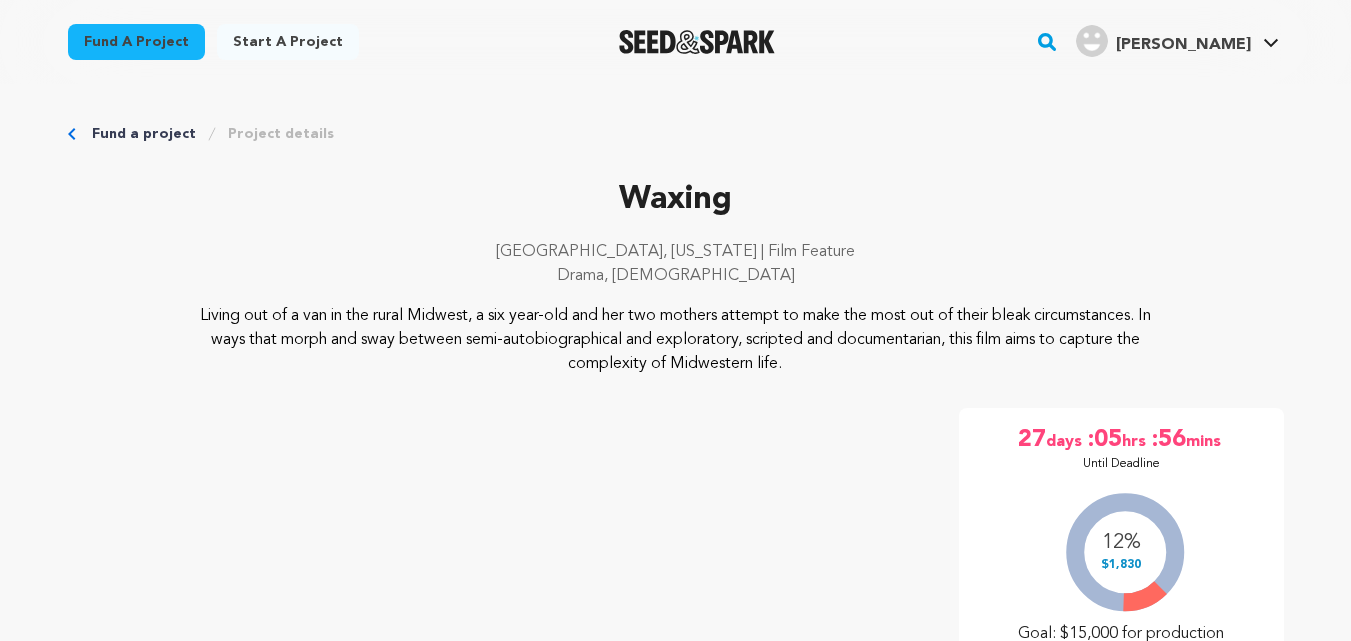 scroll, scrollTop: 492, scrollLeft: 0, axis: vertical 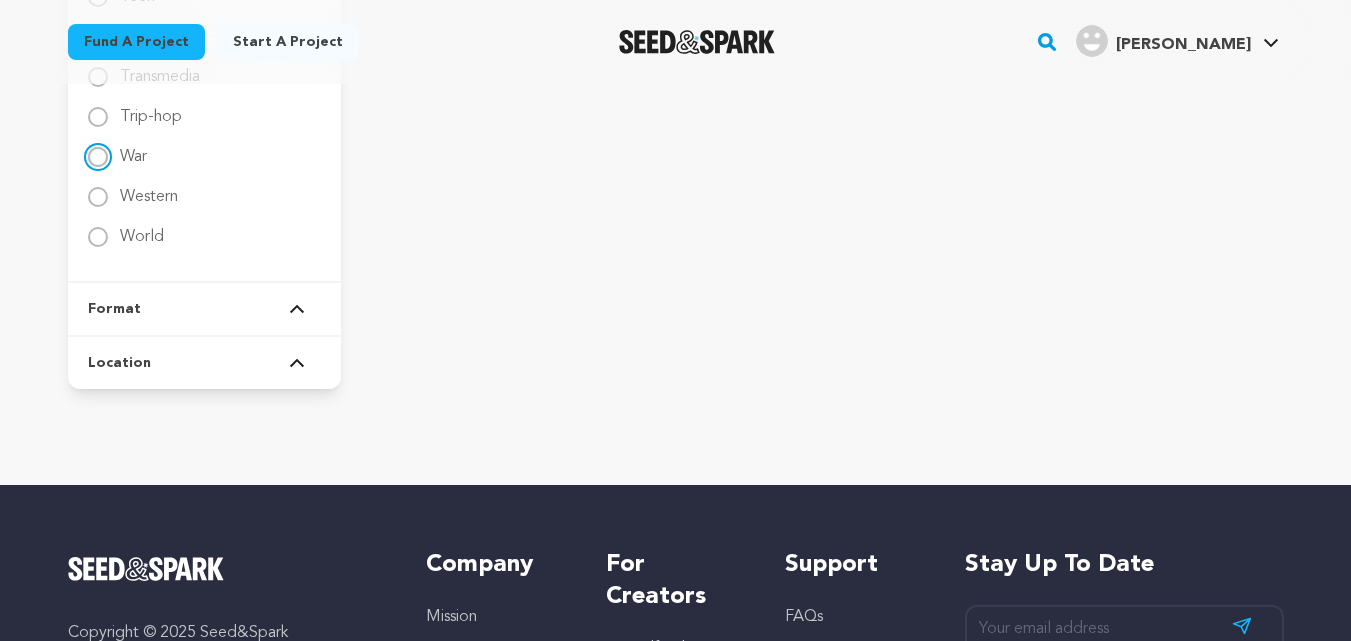 click on "War" at bounding box center (98, 157) 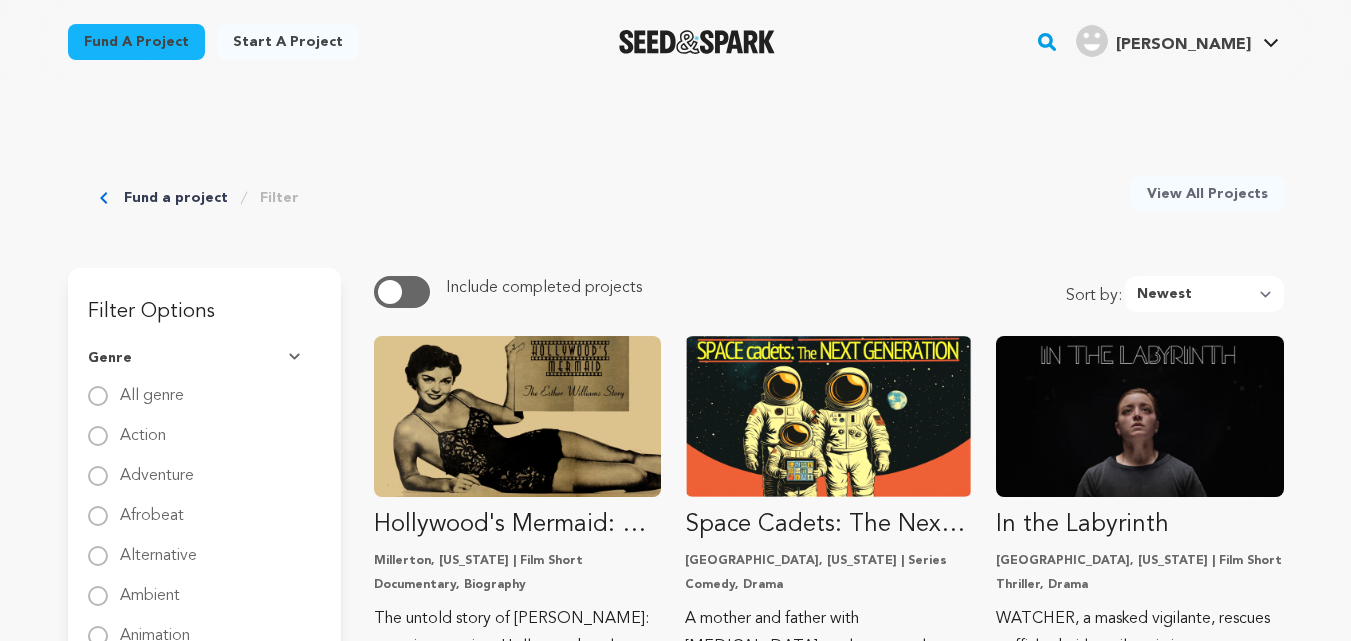 scroll, scrollTop: 0, scrollLeft: 0, axis: both 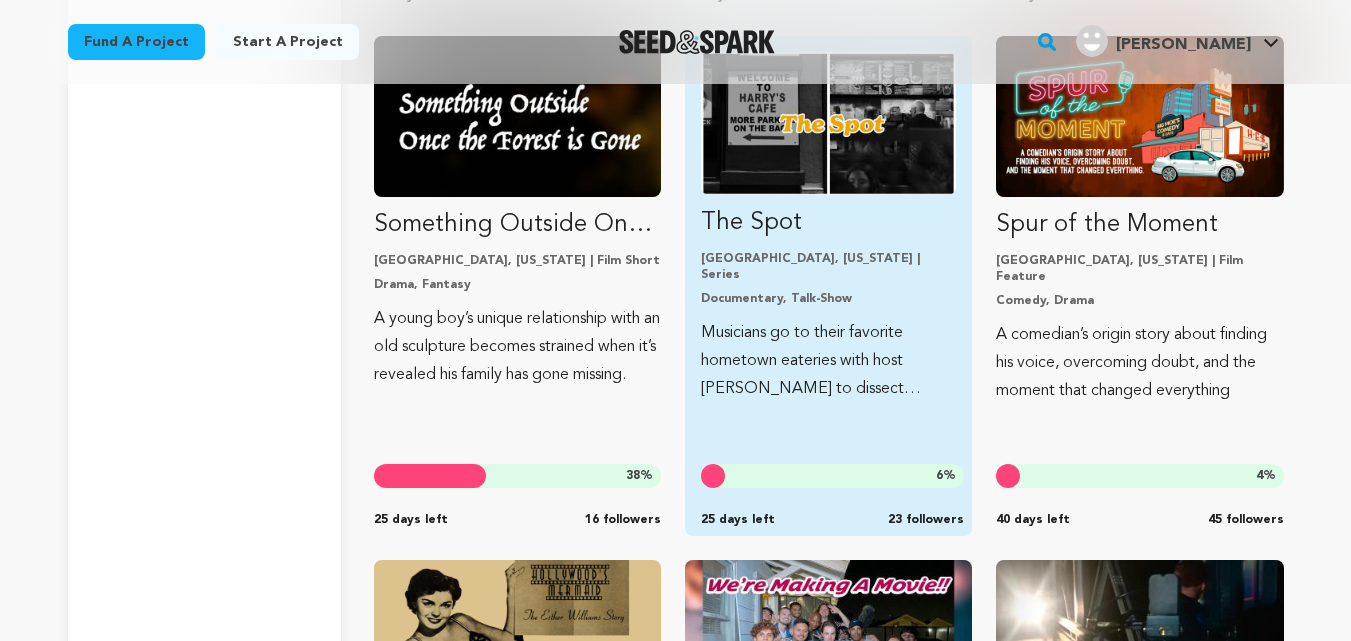 click on "The Spot
Los Angeles, California | Series
Documentary, Talk-Show
Musicians go to their favorite hometown eateries with host Miki Hellerbach to dissect visceral memories over their favorite plate of food.
6 %
25 days left
23 followers" at bounding box center [828, 286] 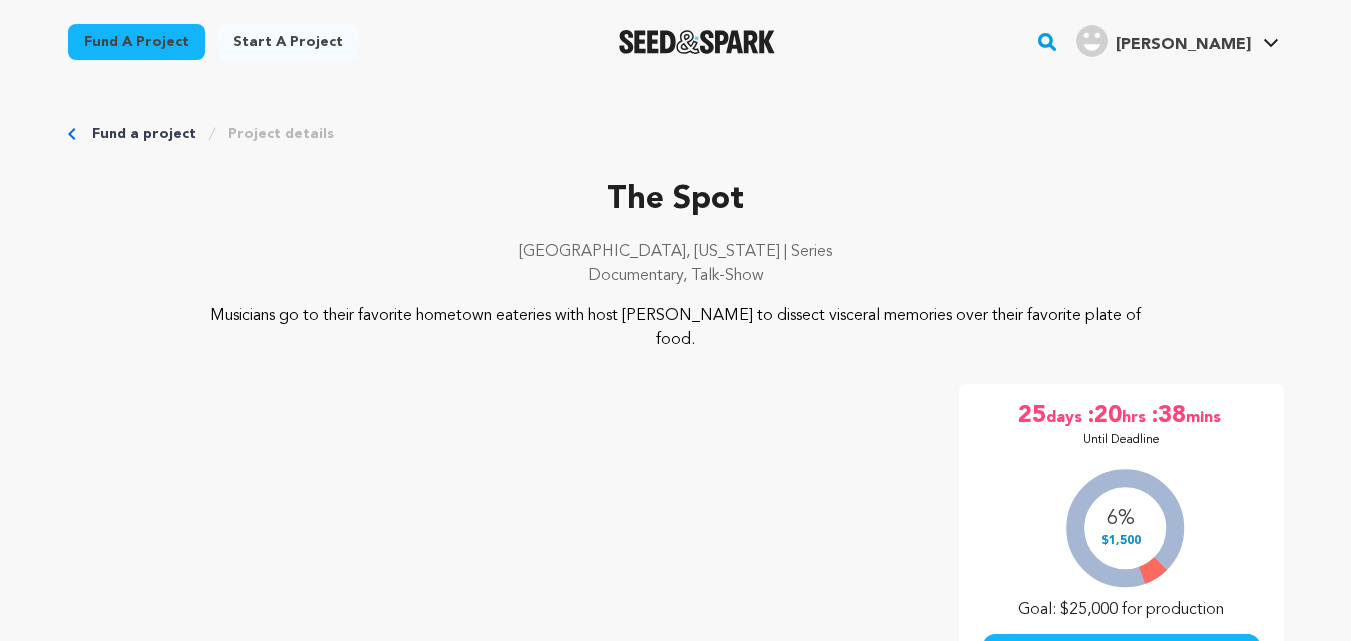 scroll, scrollTop: 0, scrollLeft: 0, axis: both 